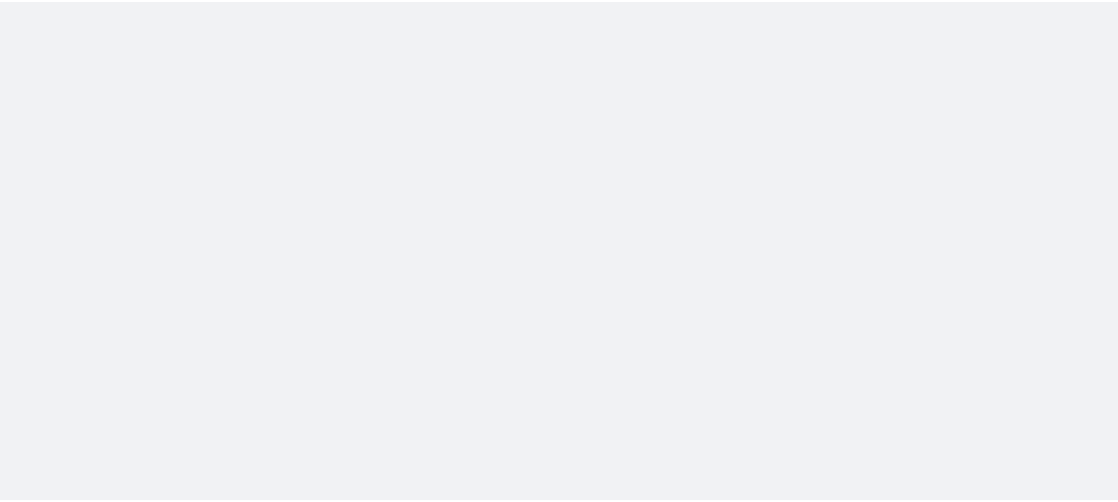 scroll, scrollTop: 0, scrollLeft: 0, axis: both 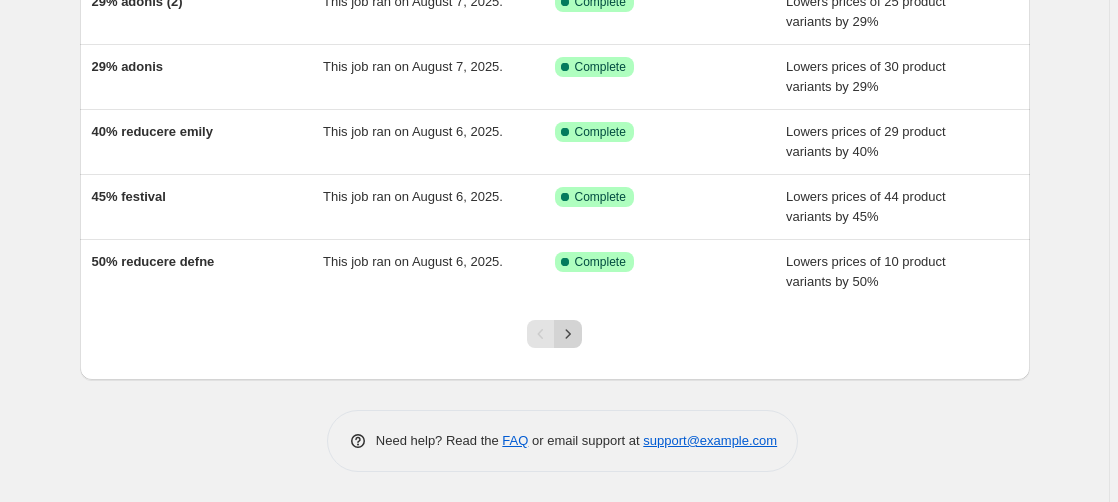 click 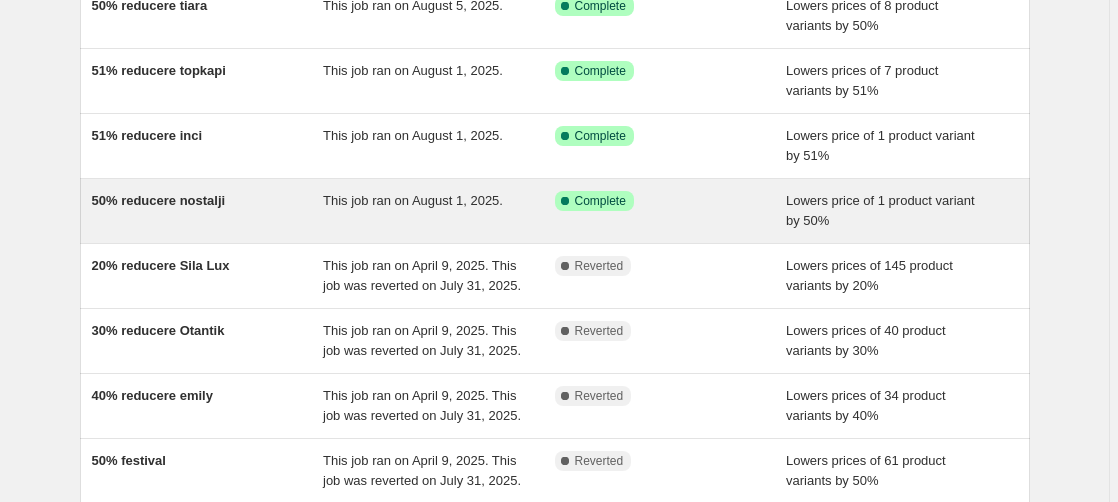 scroll, scrollTop: 306, scrollLeft: 0, axis: vertical 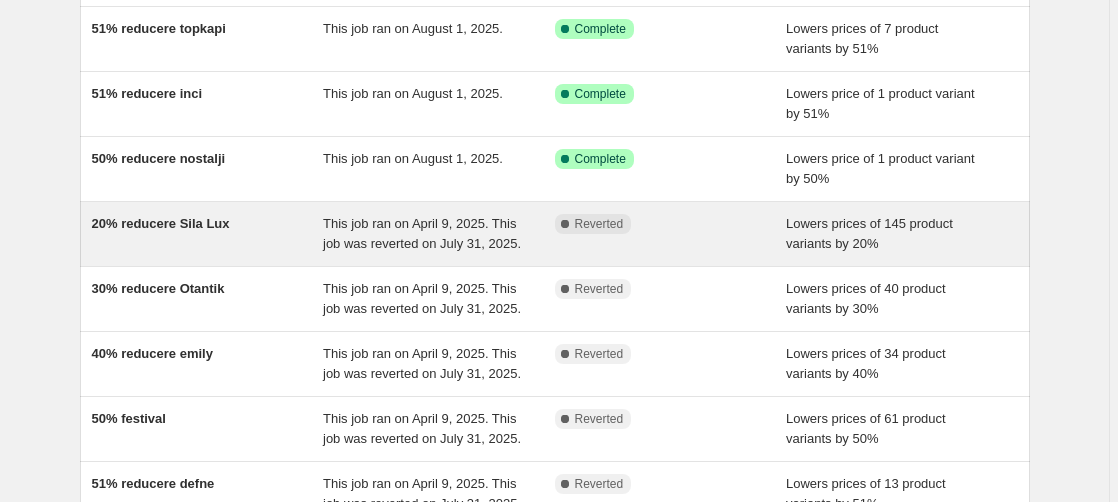 click on "20% reducere Sila Lux" at bounding box center [161, 223] 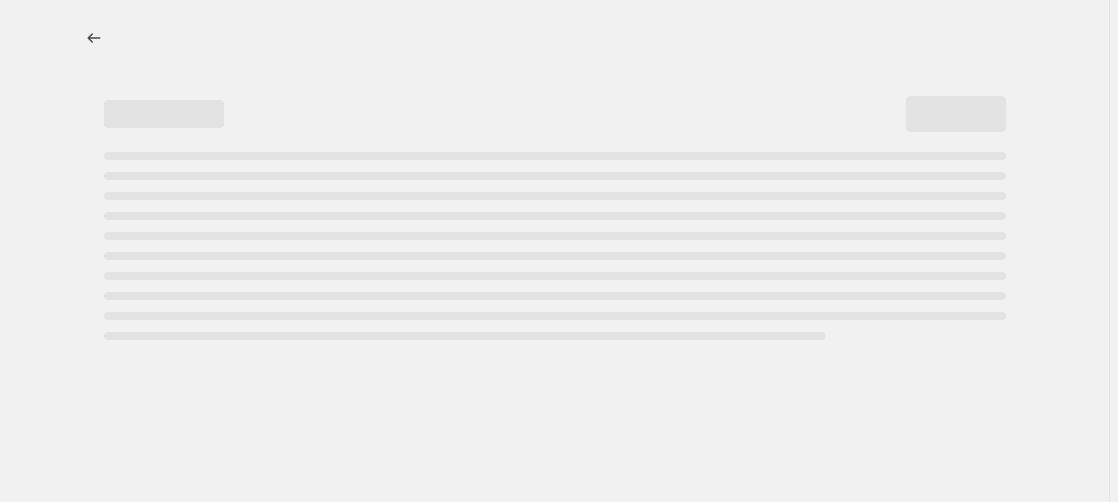 scroll, scrollTop: 0, scrollLeft: 0, axis: both 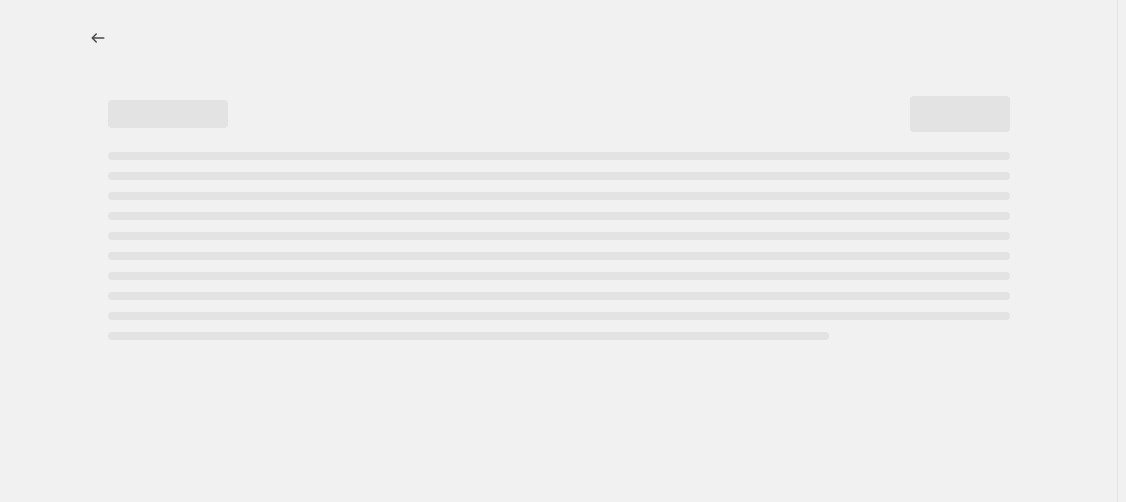 select on "percentage" 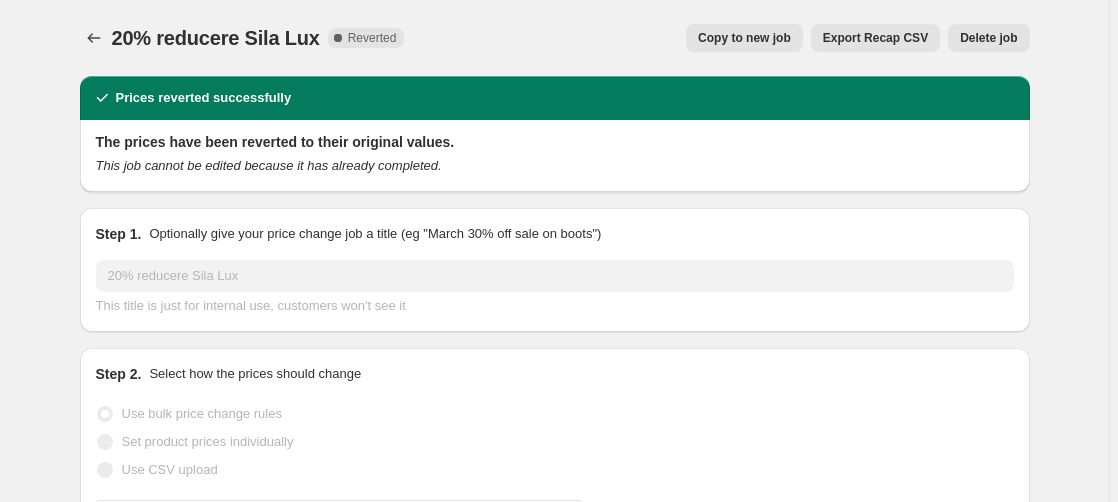 click on "Delete job" at bounding box center (988, 38) 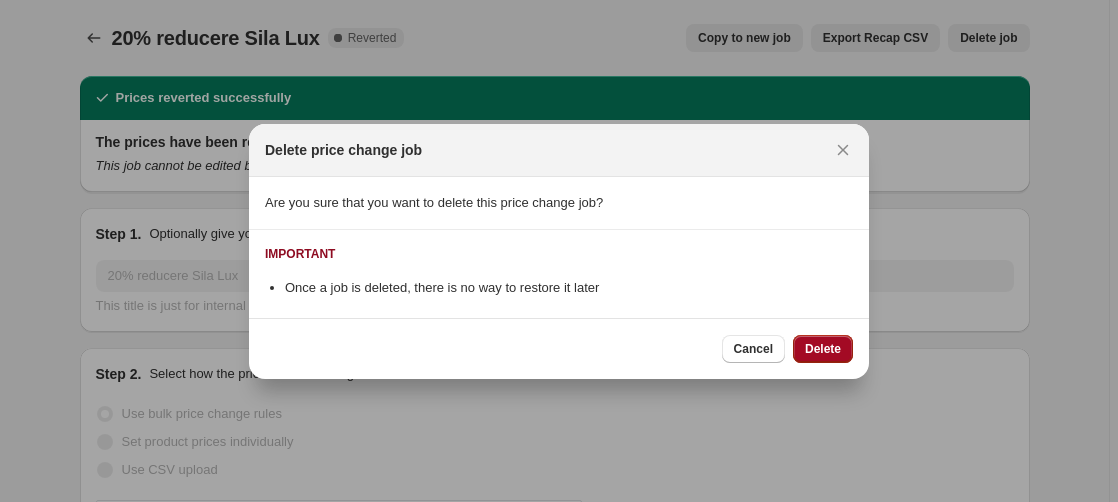 click on "Delete" at bounding box center [823, 349] 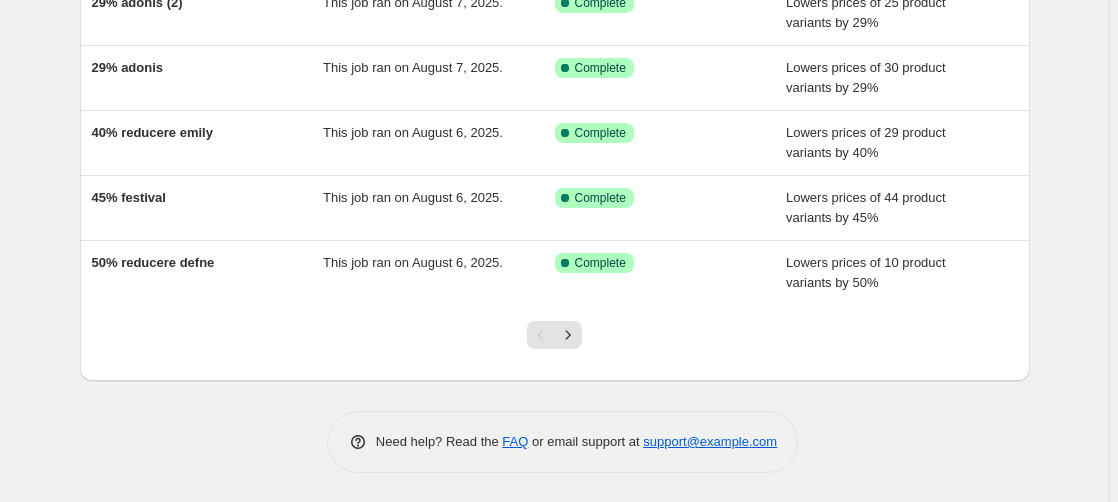 scroll, scrollTop: 528, scrollLeft: 0, axis: vertical 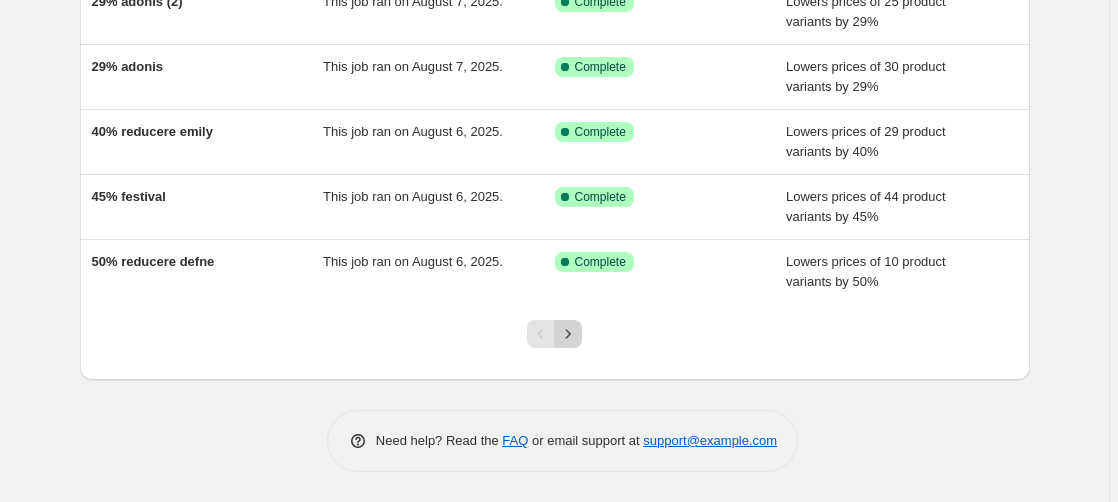 click 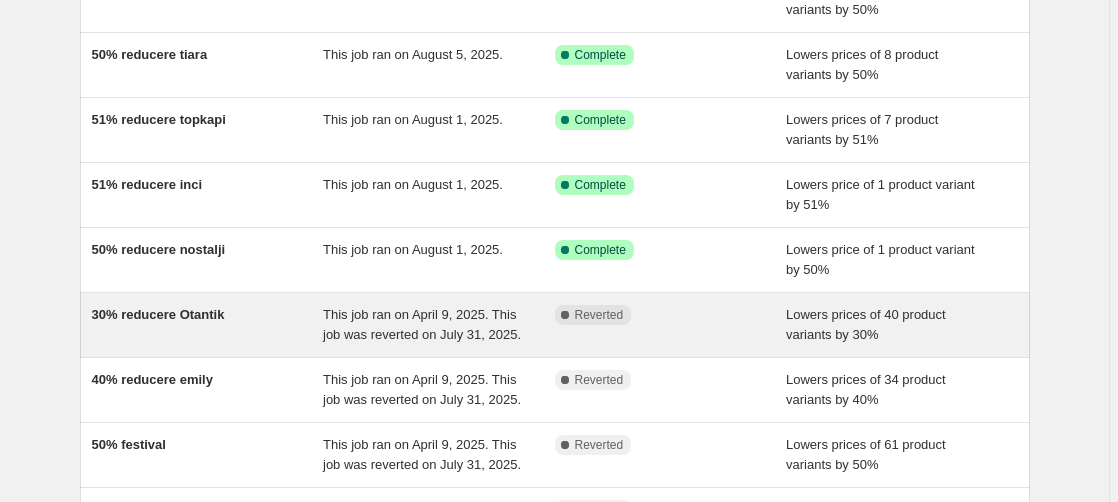 scroll, scrollTop: 408, scrollLeft: 0, axis: vertical 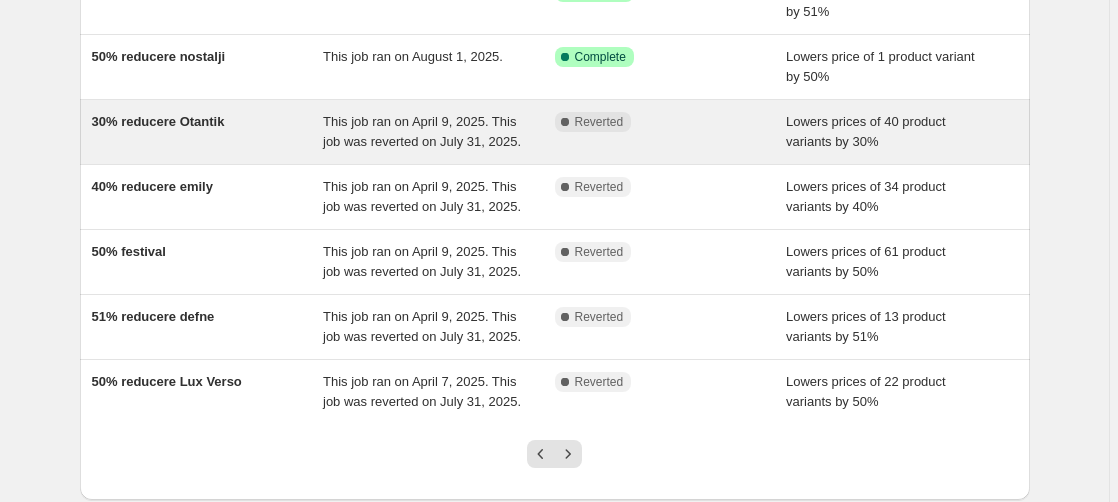 click on "30% reducere Otantik" at bounding box center (158, 121) 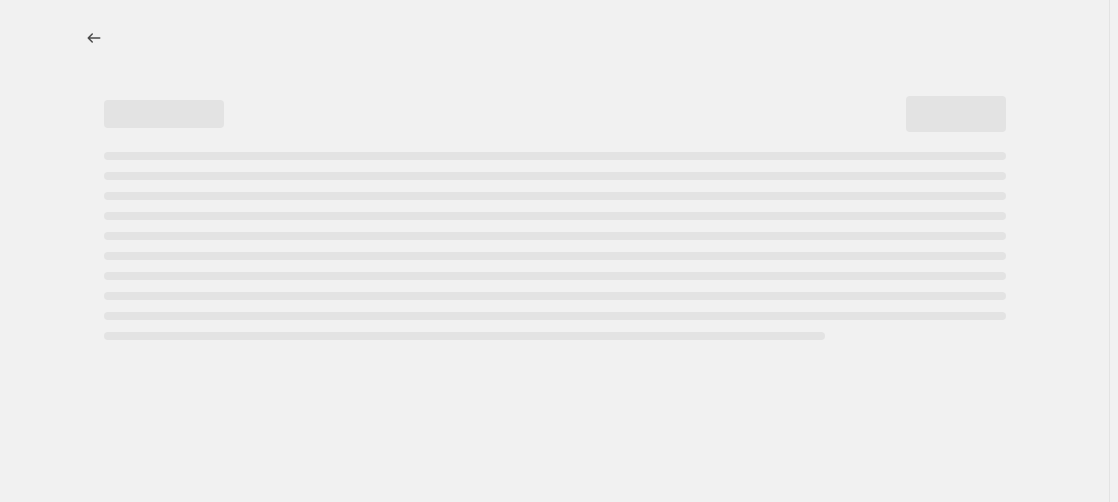 scroll, scrollTop: 0, scrollLeft: 0, axis: both 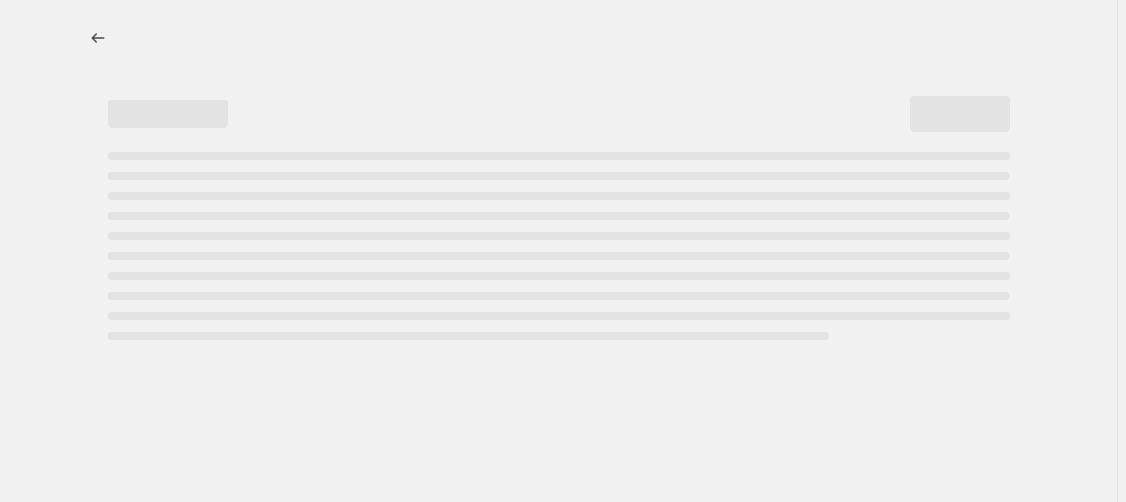 select on "percentage" 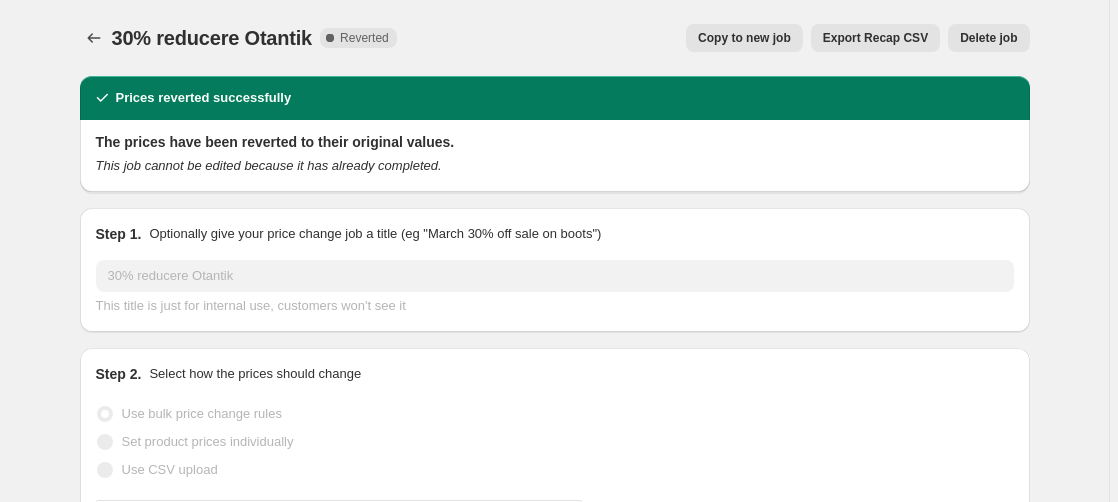 click on "Delete job" at bounding box center (988, 38) 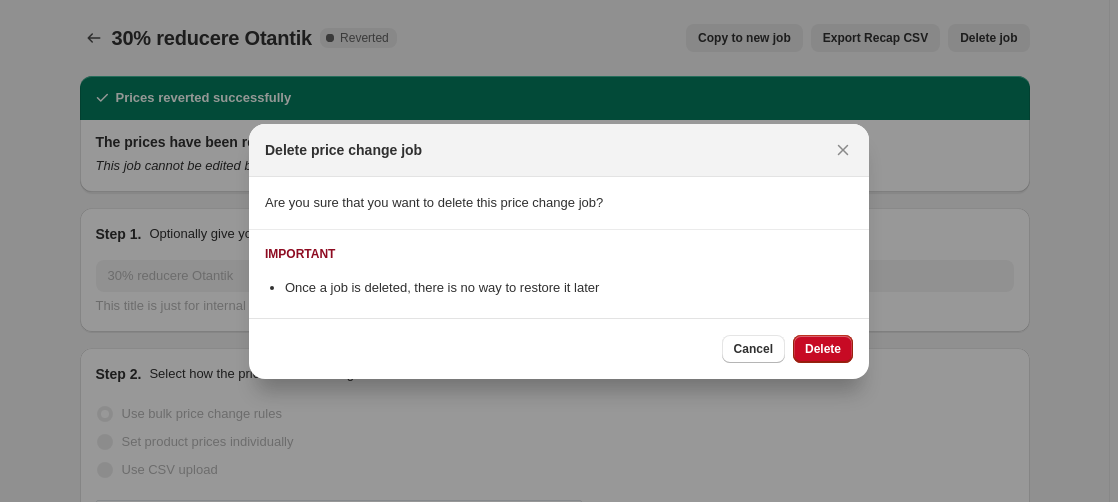 drag, startPoint x: 834, startPoint y: 355, endPoint x: 804, endPoint y: 352, distance: 30.149628 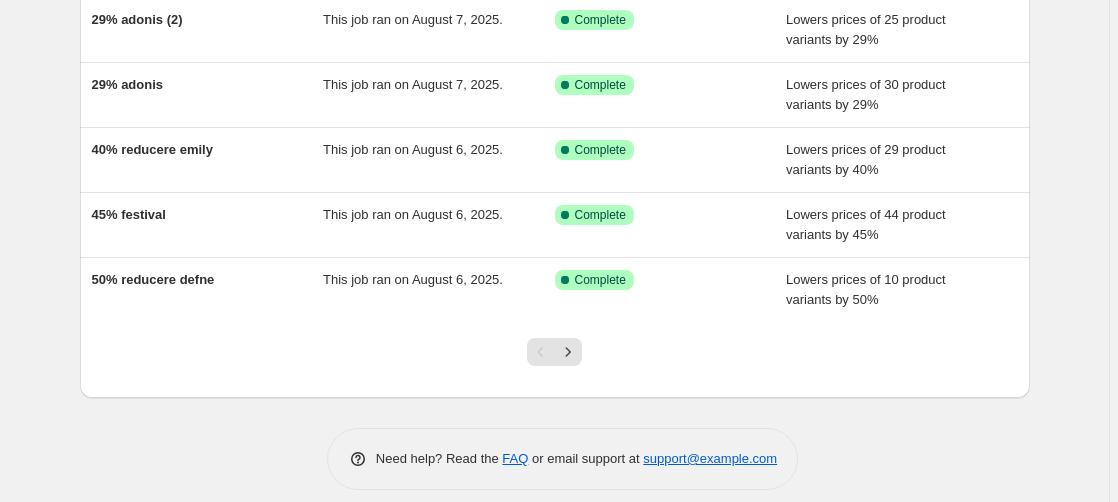 scroll, scrollTop: 528, scrollLeft: 0, axis: vertical 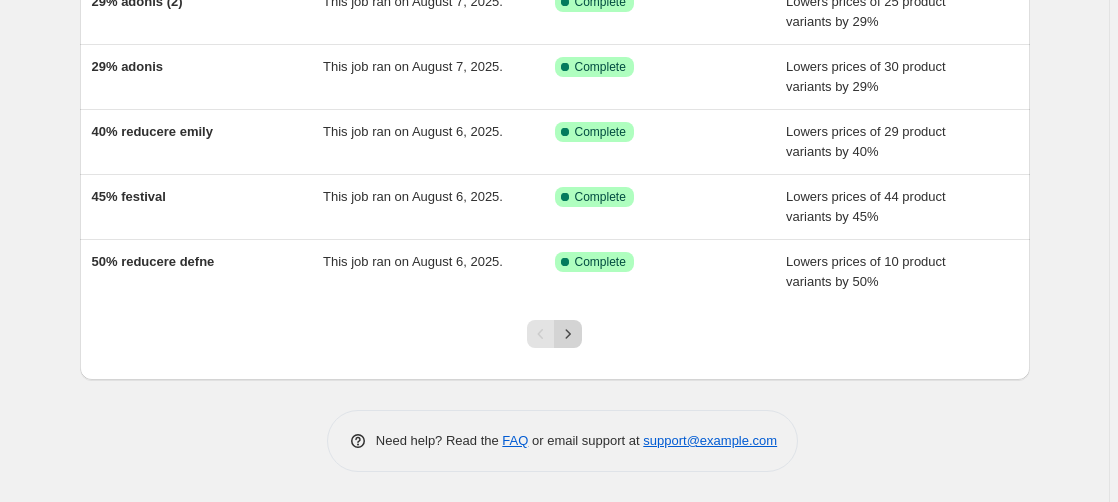 click 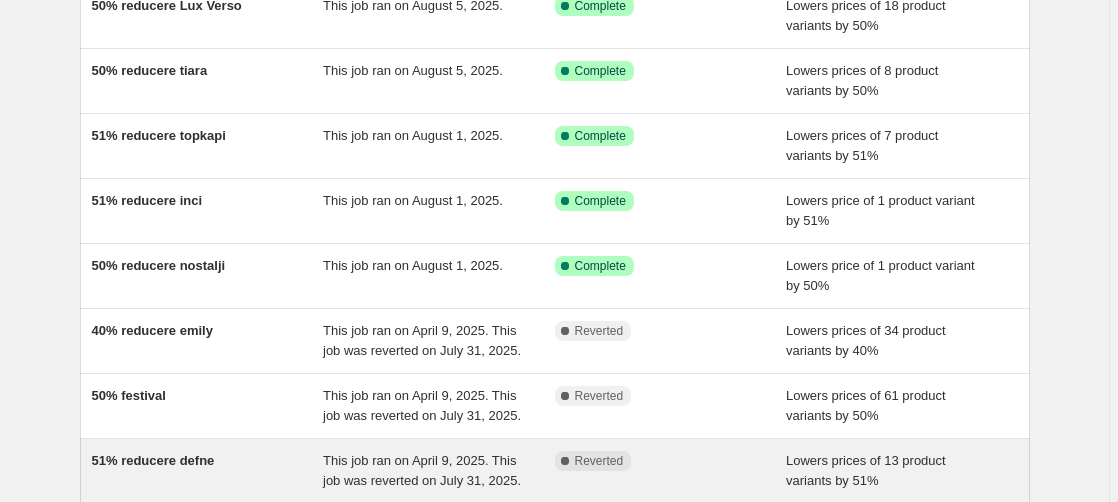 scroll, scrollTop: 306, scrollLeft: 0, axis: vertical 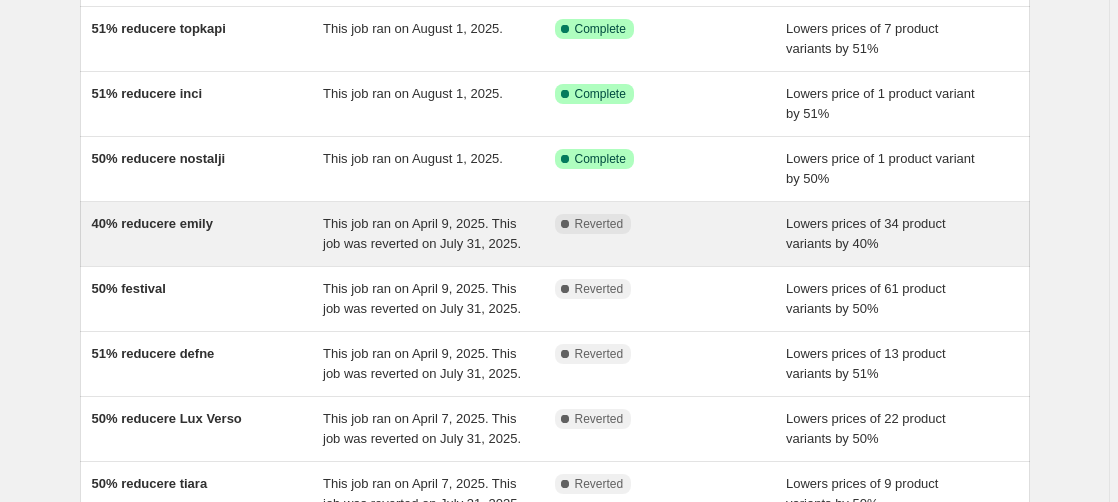 click on "This job ran on April 9, 2025. This job was reverted on July 31, 2025." at bounding box center [422, 233] 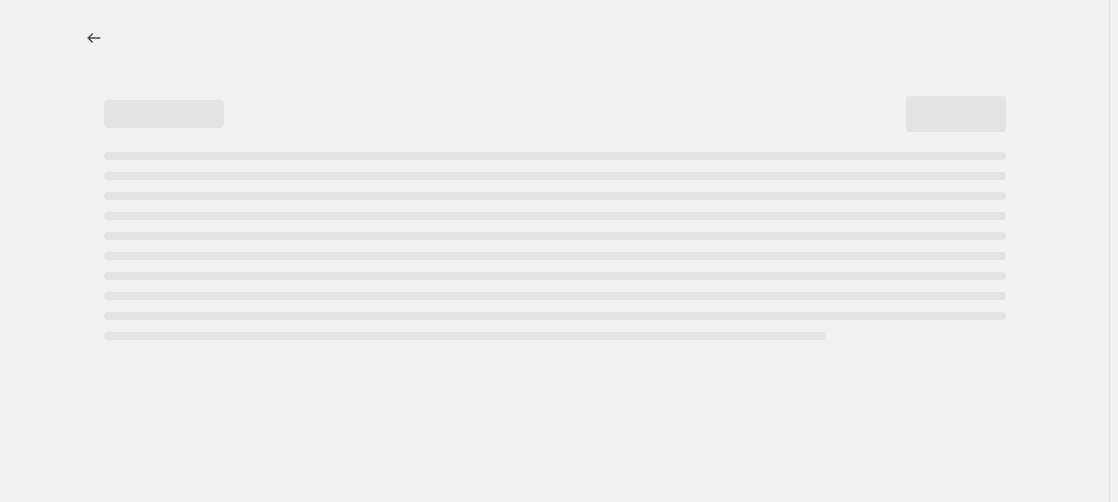 scroll, scrollTop: 0, scrollLeft: 0, axis: both 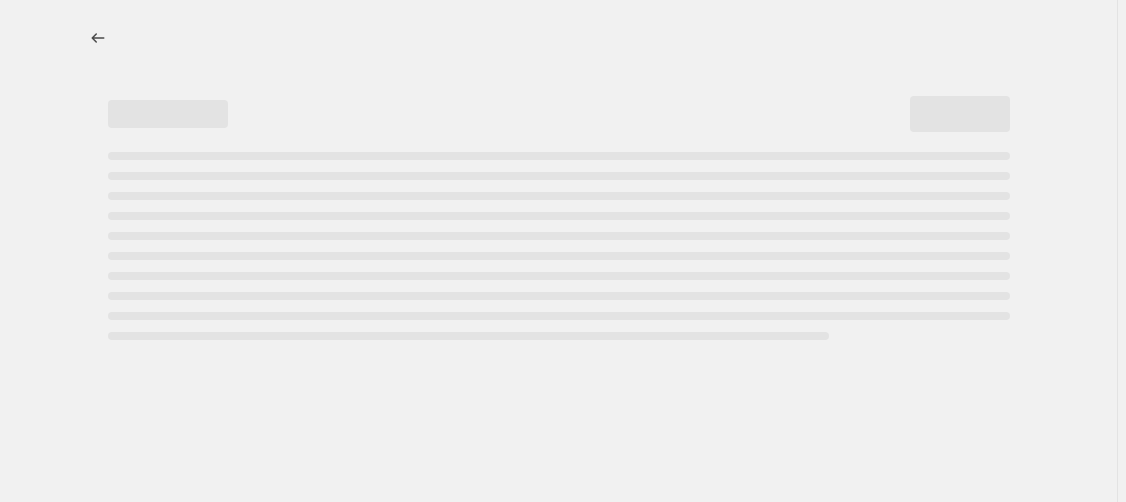 select on "percentage" 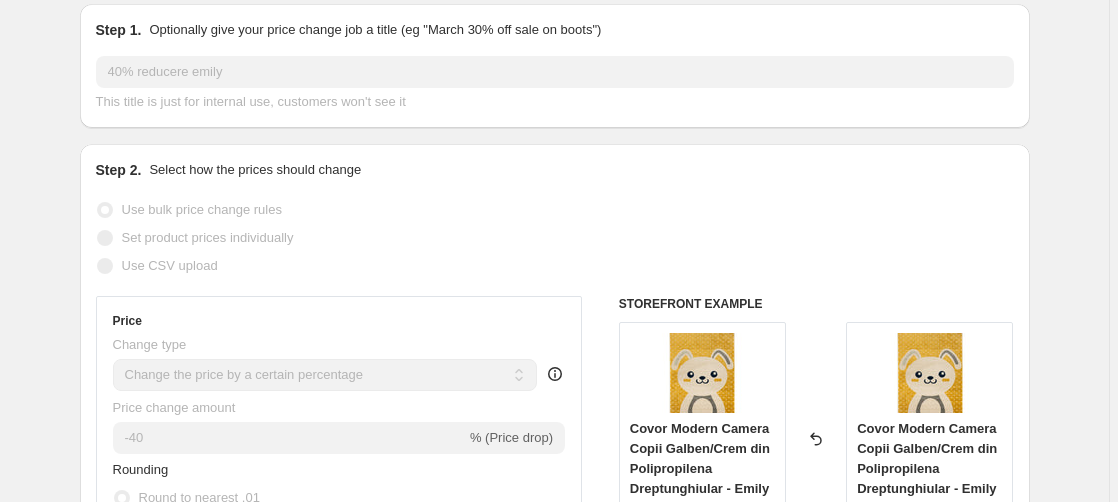 scroll, scrollTop: 0, scrollLeft: 0, axis: both 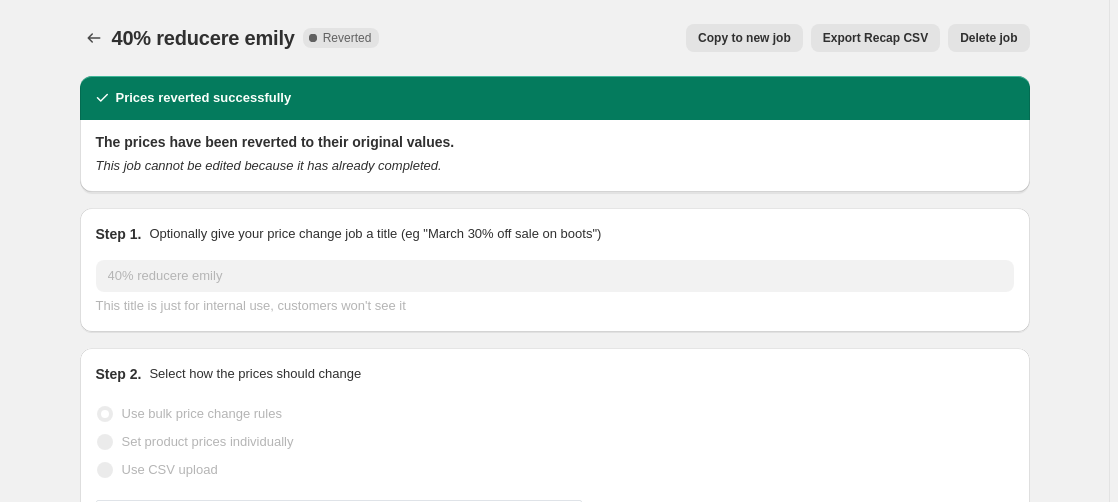 click on "Delete job" at bounding box center (988, 38) 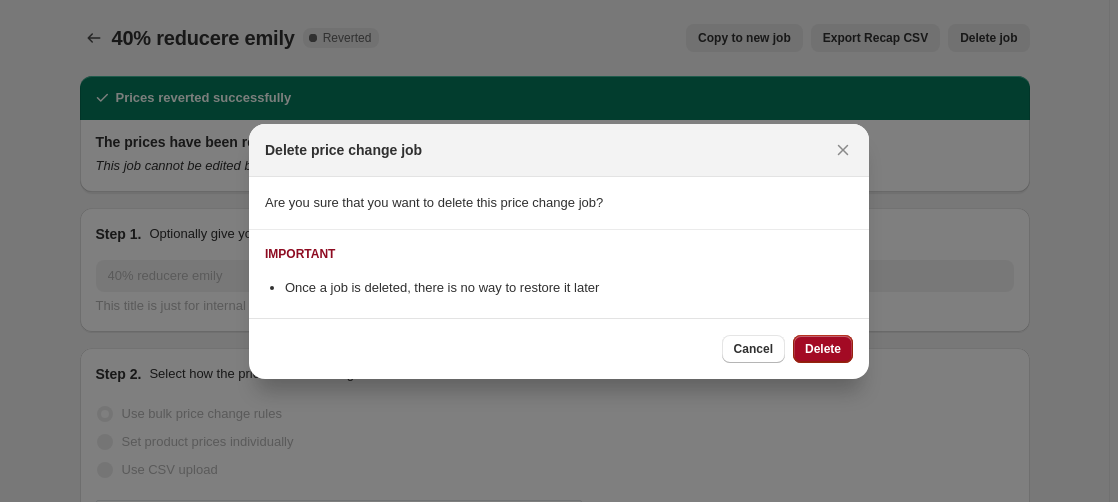 click on "Delete" at bounding box center [823, 349] 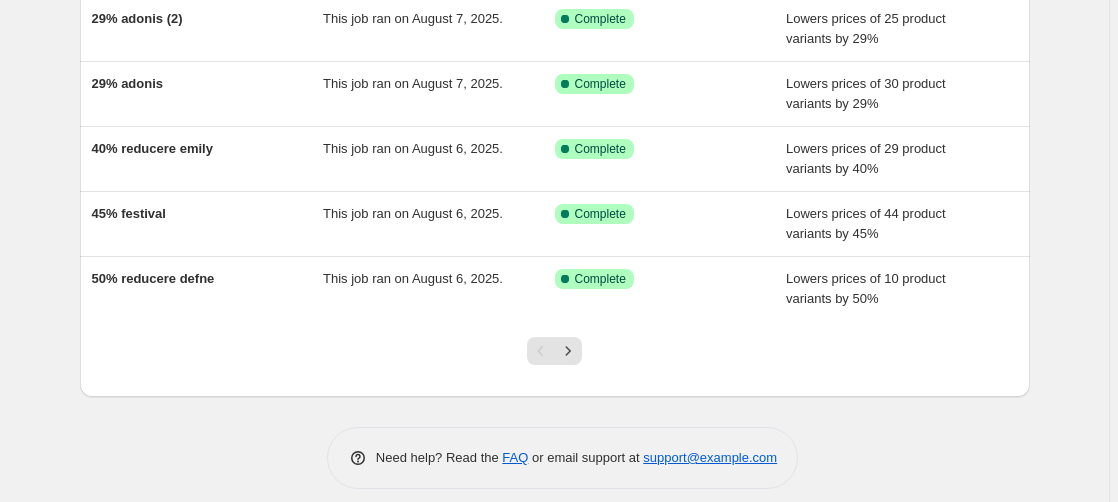 scroll, scrollTop: 528, scrollLeft: 0, axis: vertical 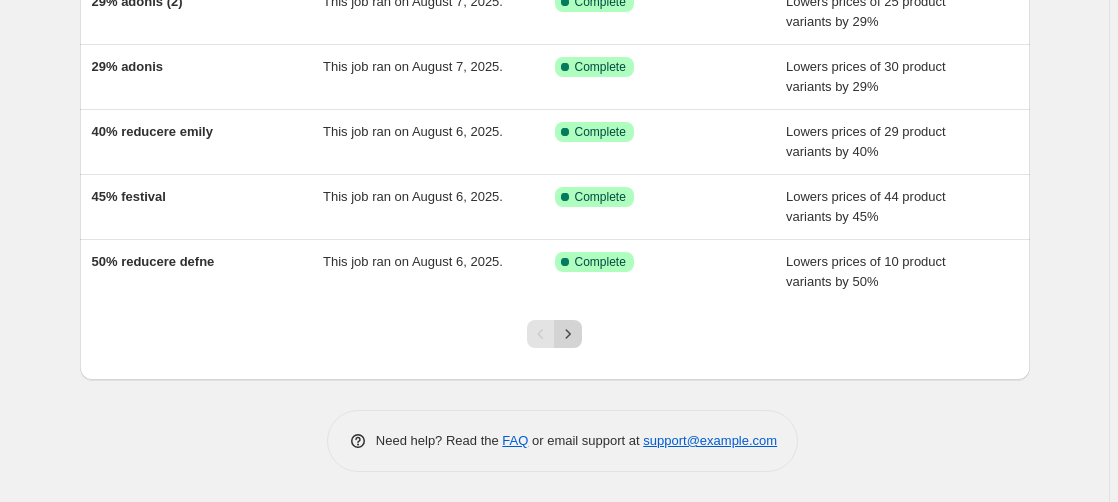 click 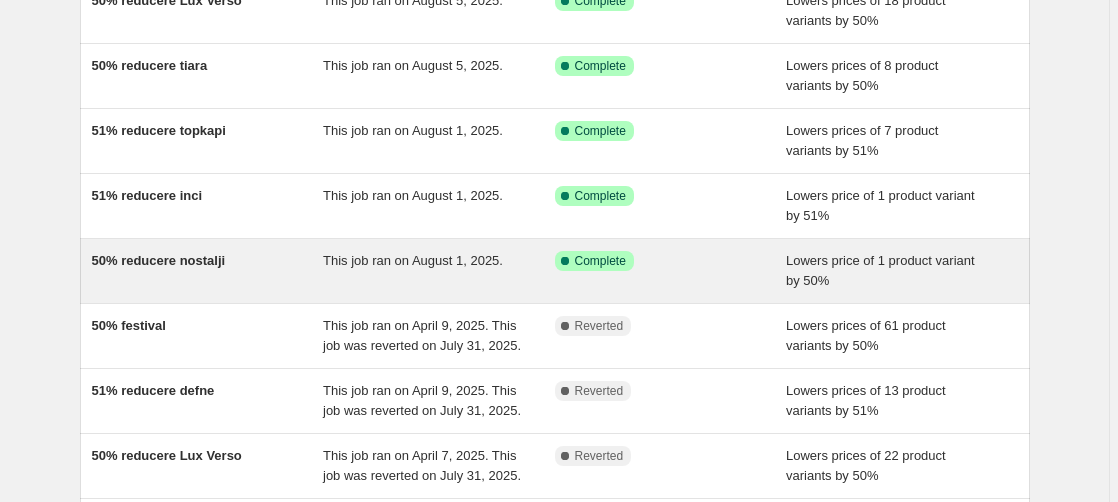 scroll, scrollTop: 306, scrollLeft: 0, axis: vertical 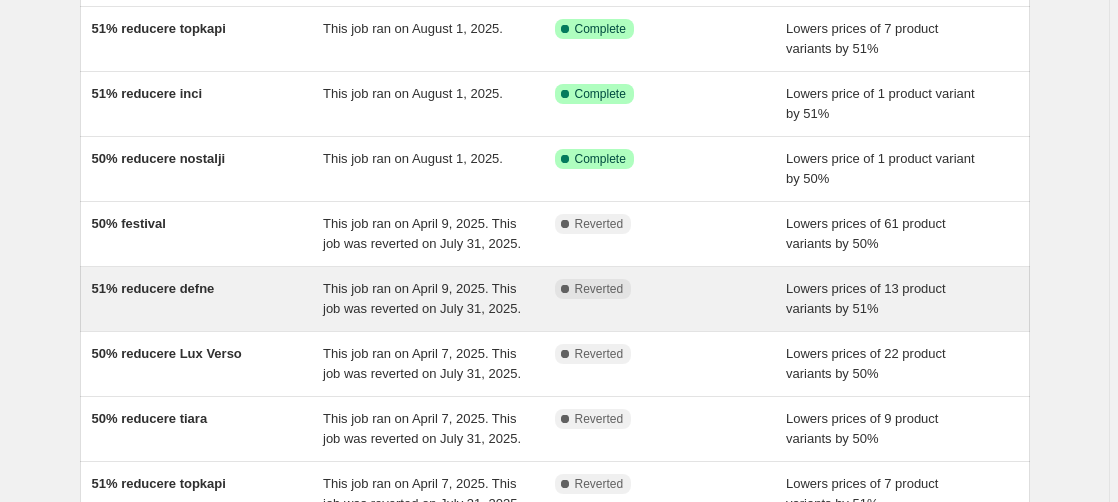 click on "This job ran on April 9, 2025. This job was reverted on July 31, 2025." at bounding box center [422, 298] 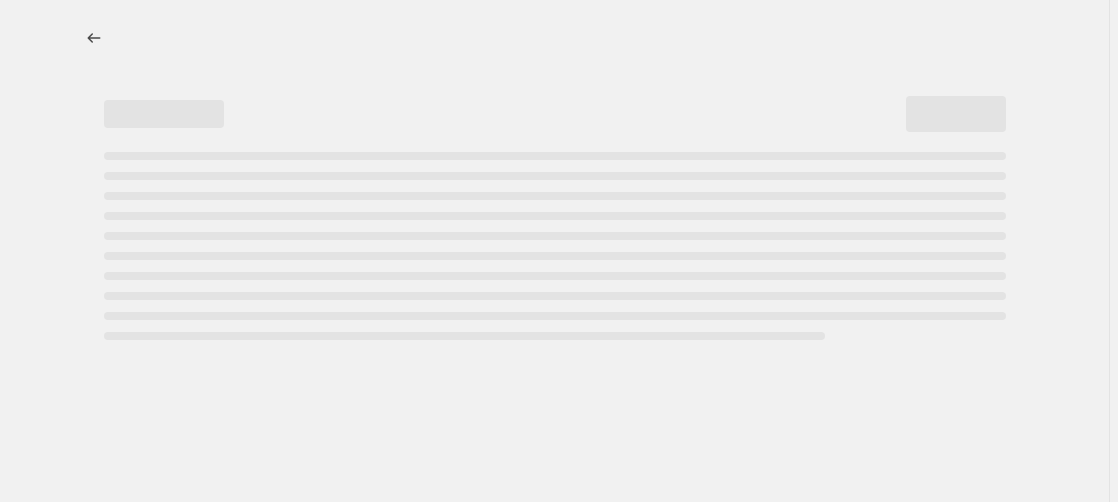 scroll, scrollTop: 0, scrollLeft: 0, axis: both 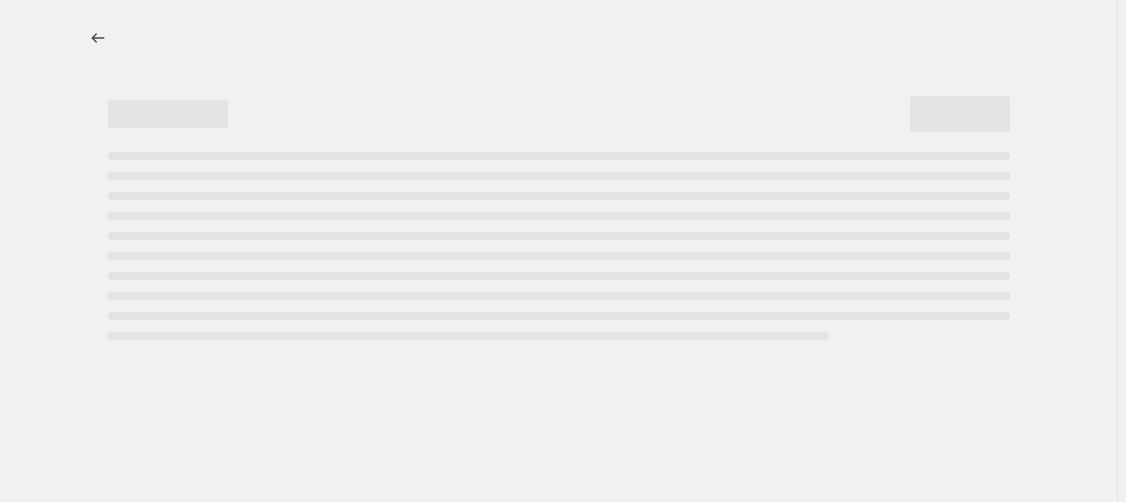 select on "percentage" 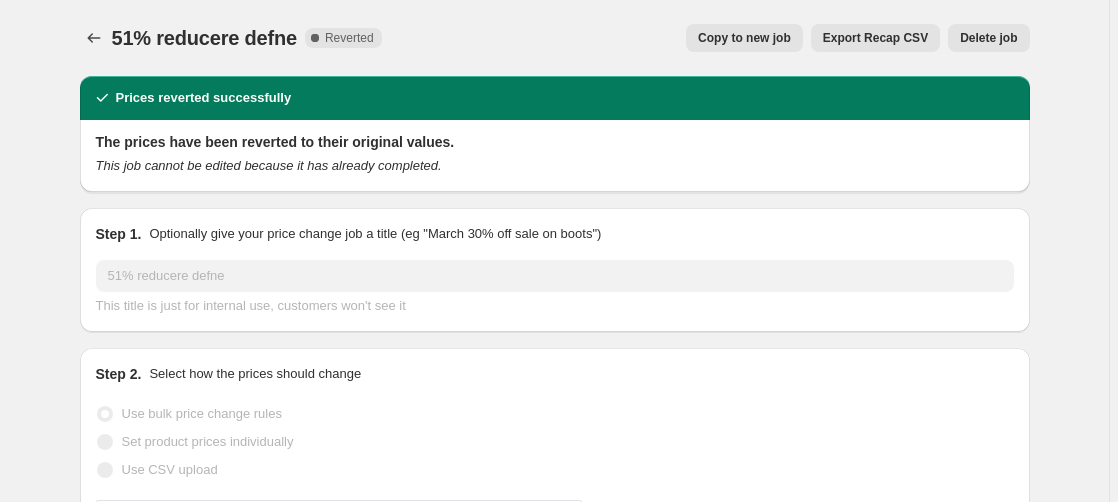 click on "Delete job" at bounding box center [988, 38] 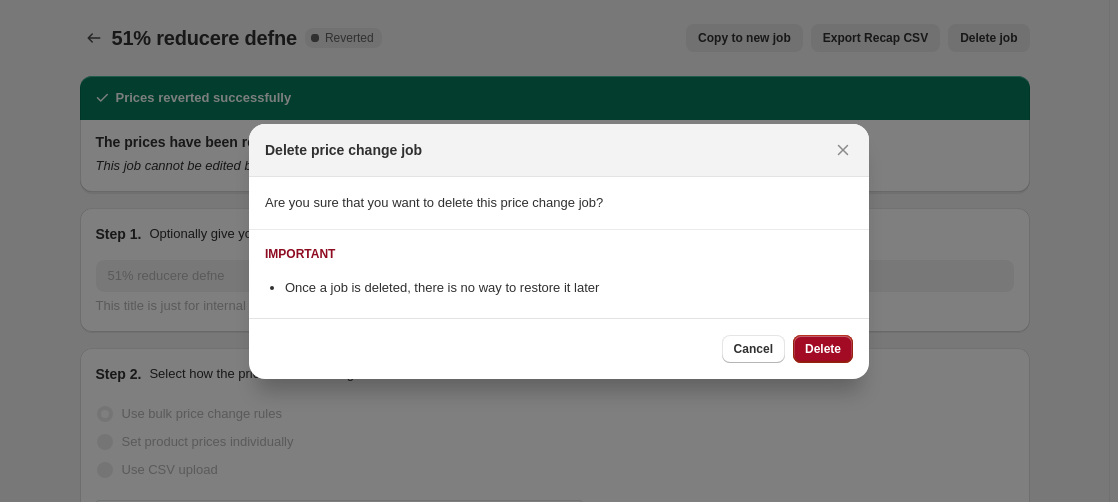 click on "Delete" at bounding box center [823, 349] 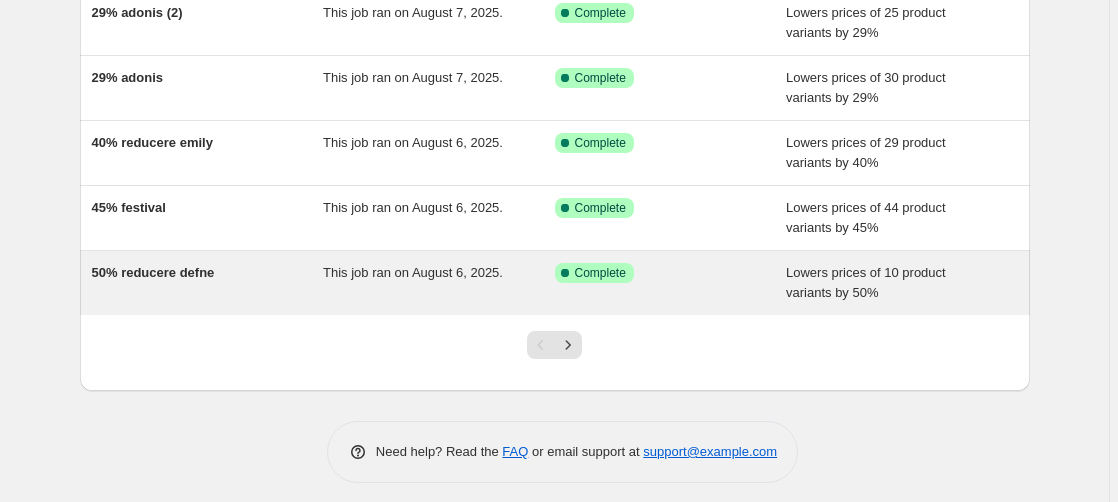 scroll, scrollTop: 528, scrollLeft: 0, axis: vertical 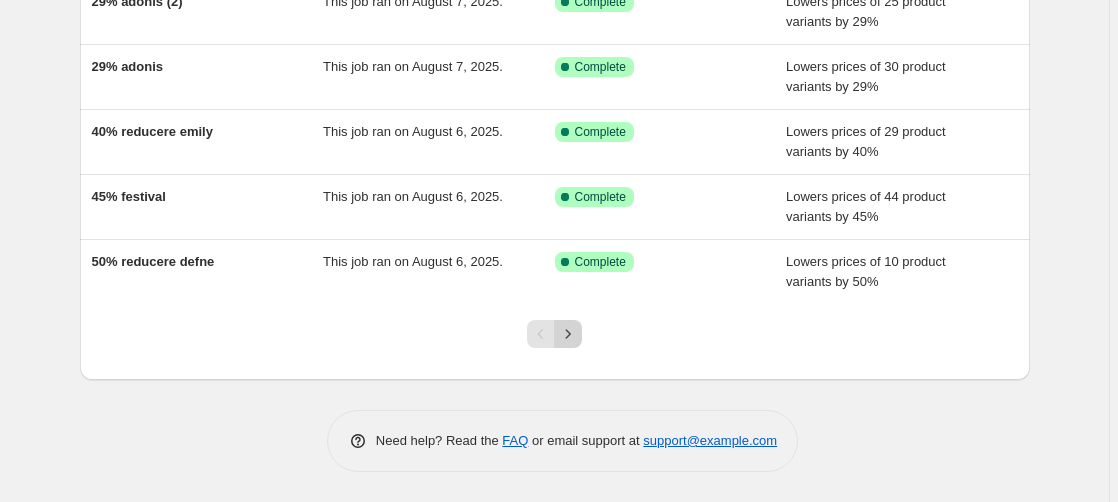 click 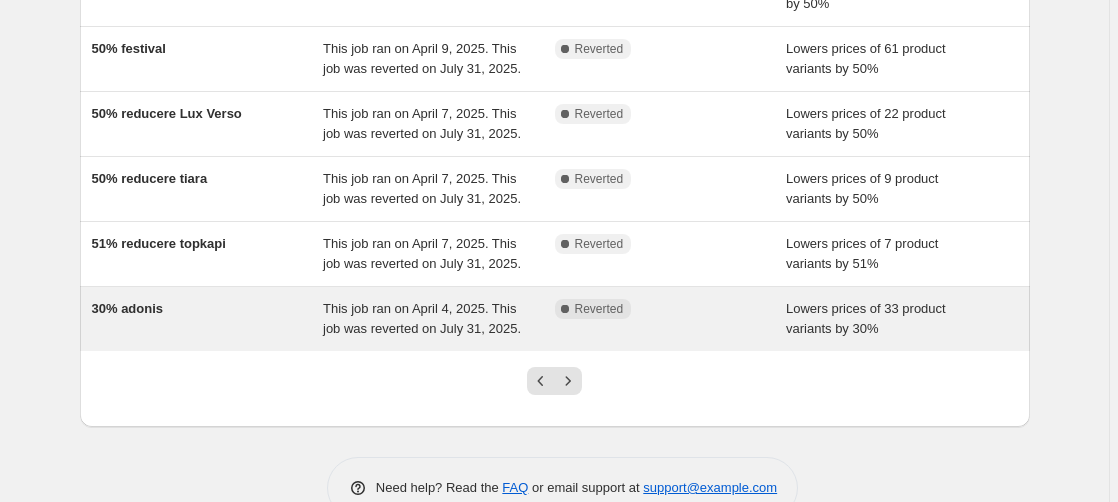 scroll, scrollTop: 528, scrollLeft: 0, axis: vertical 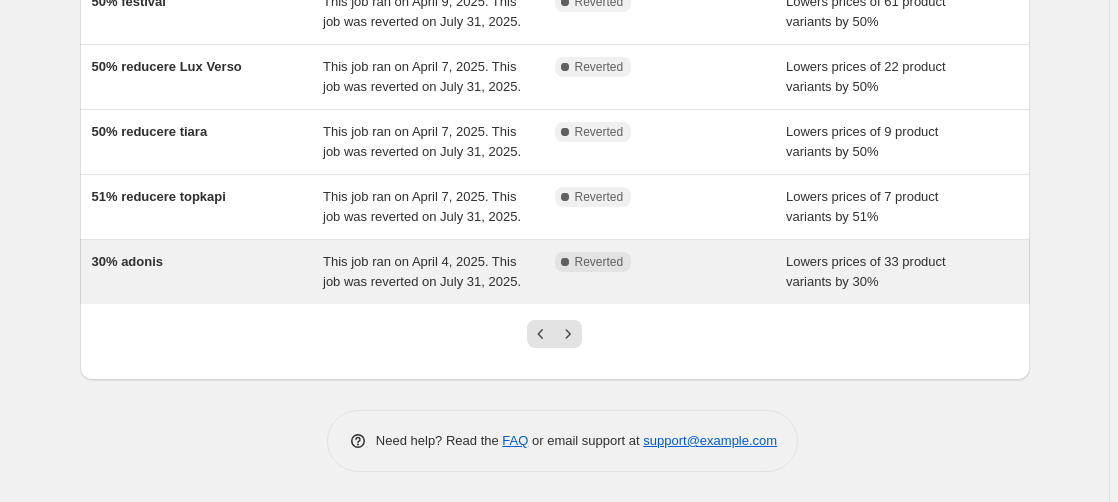 click on "This job ran on April 4, 2025. This job was reverted on July 31, 2025." at bounding box center (422, 271) 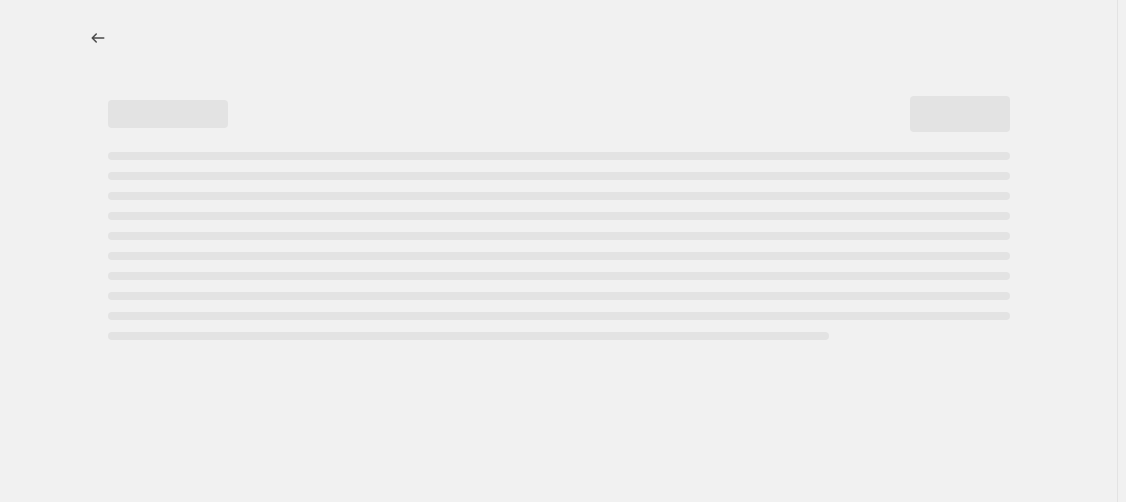 select on "percentage" 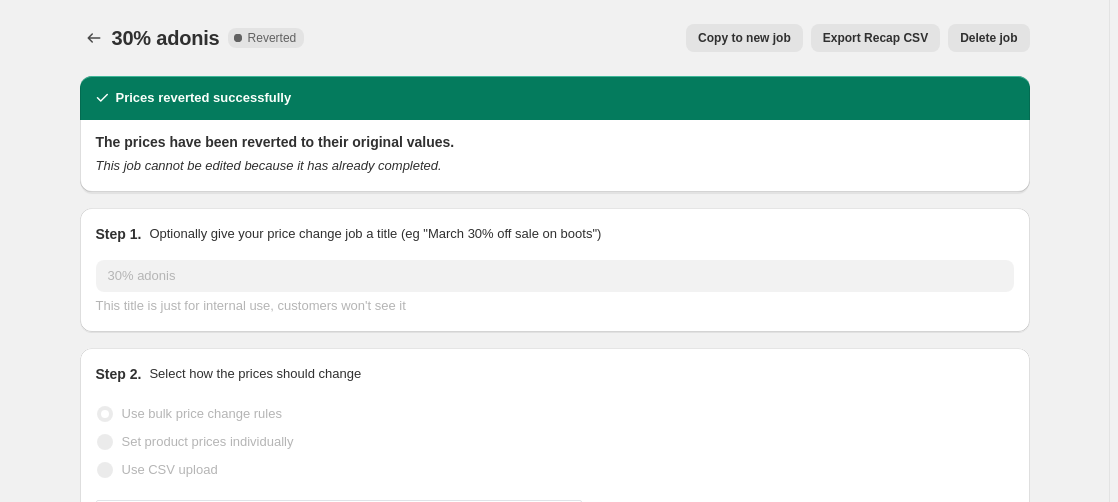 click on "Delete job" at bounding box center [988, 38] 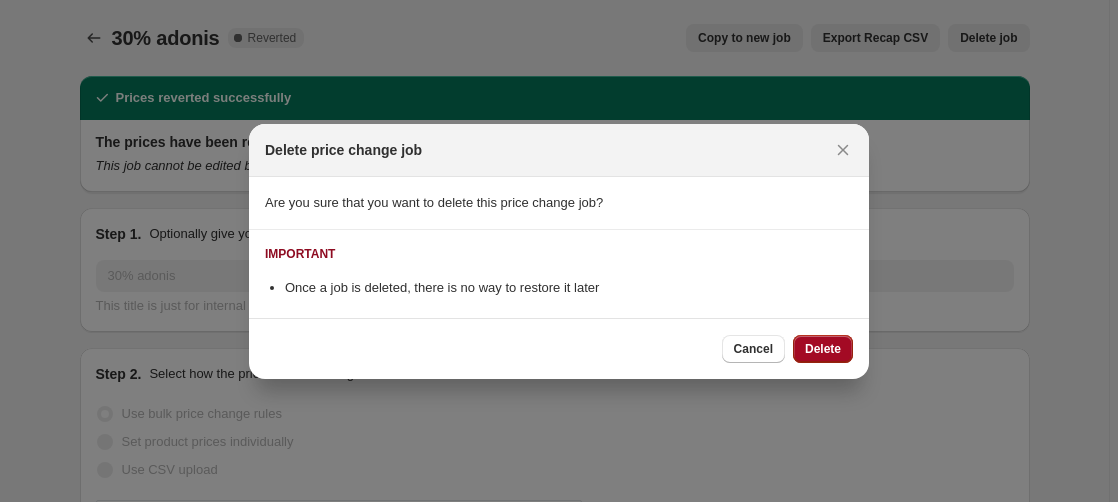 click on "Delete" at bounding box center (823, 349) 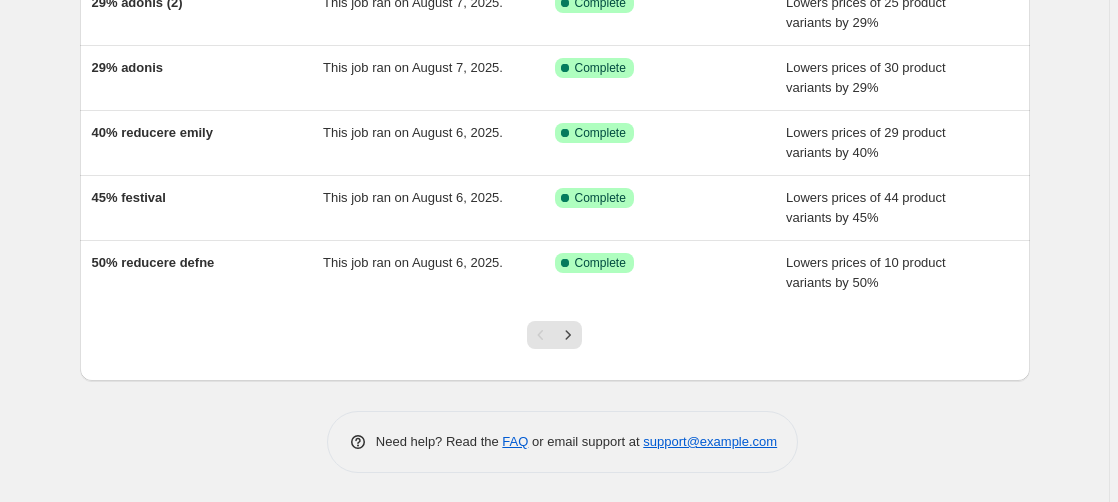 scroll, scrollTop: 528, scrollLeft: 0, axis: vertical 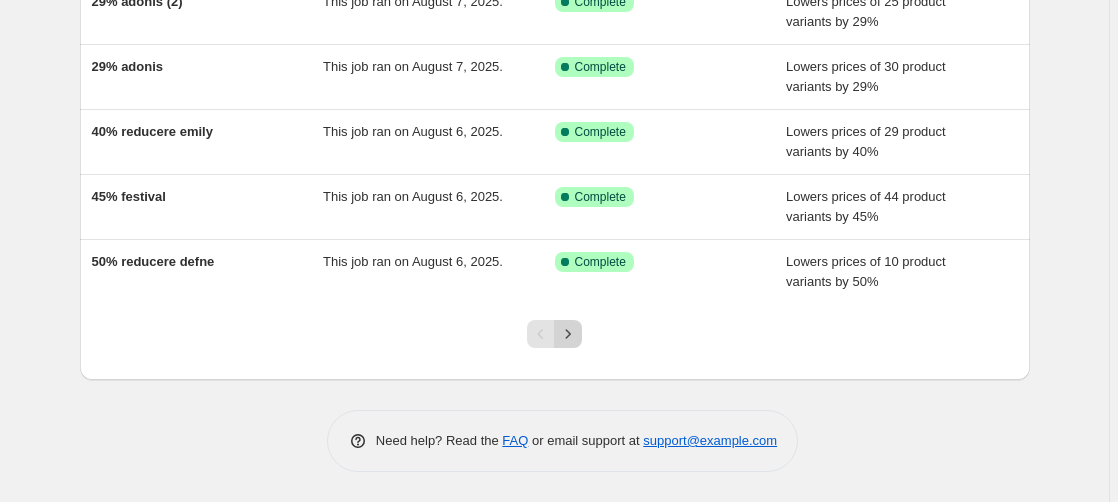 click 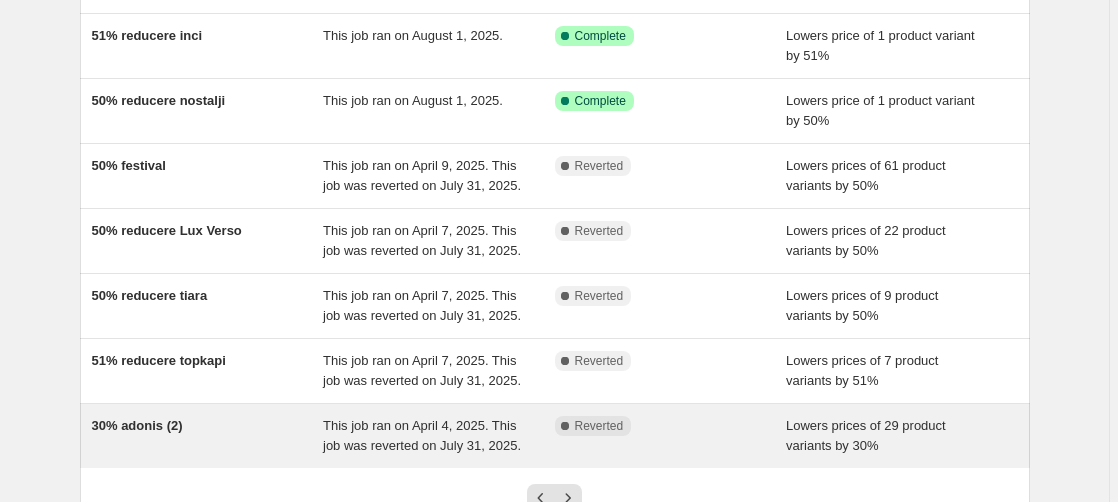 scroll, scrollTop: 408, scrollLeft: 0, axis: vertical 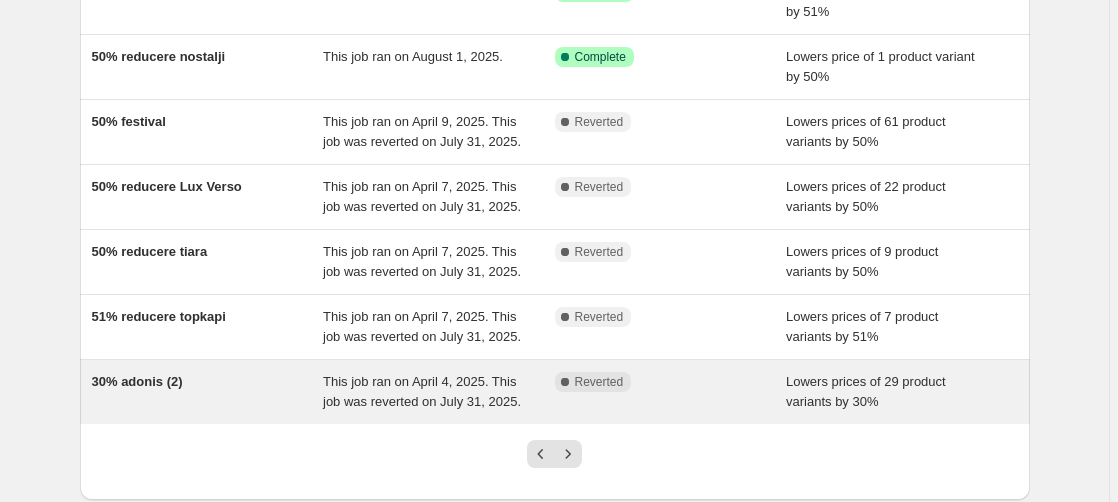 click on "This job ran on April 4, 2025. This job was reverted on July 31, 2025." at bounding box center [422, 391] 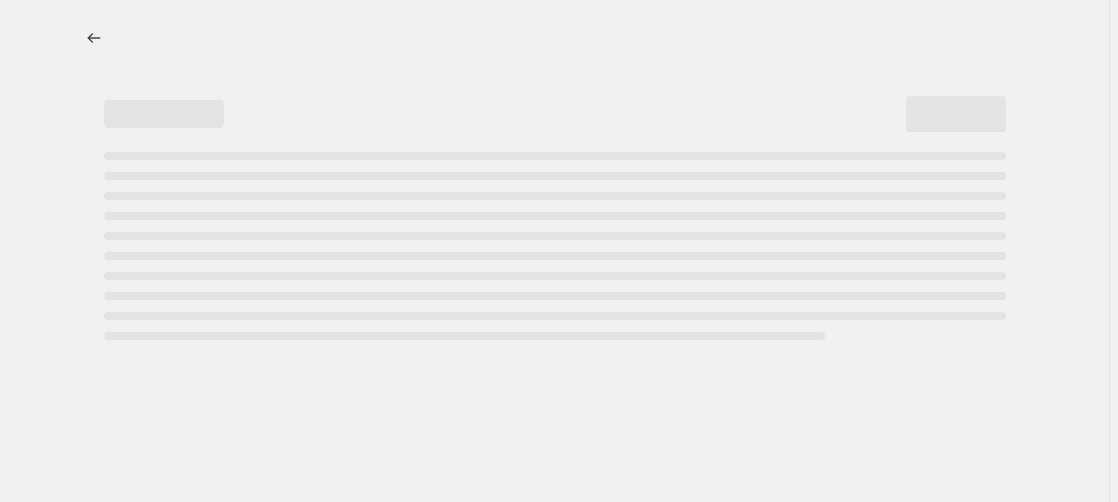 scroll, scrollTop: 0, scrollLeft: 0, axis: both 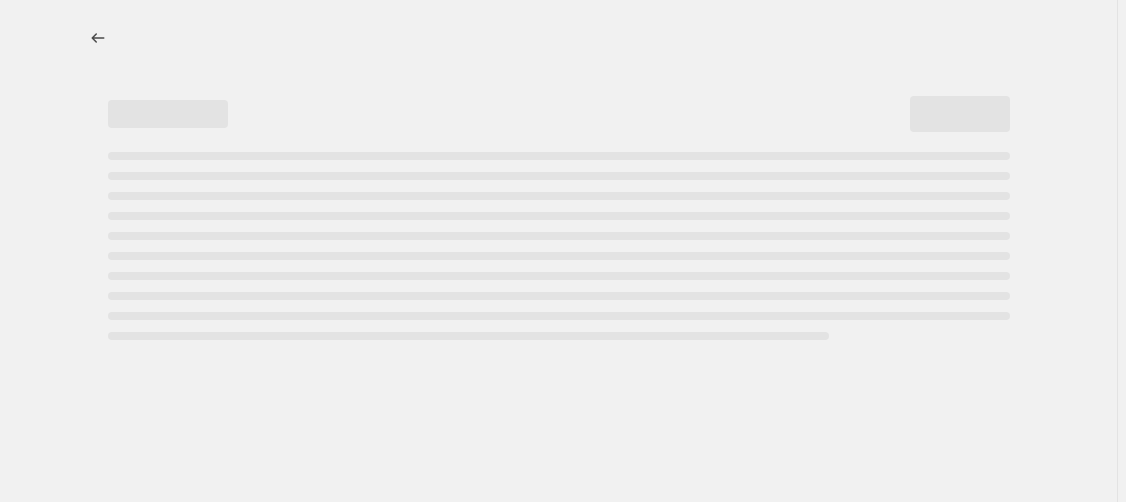 select on "percentage" 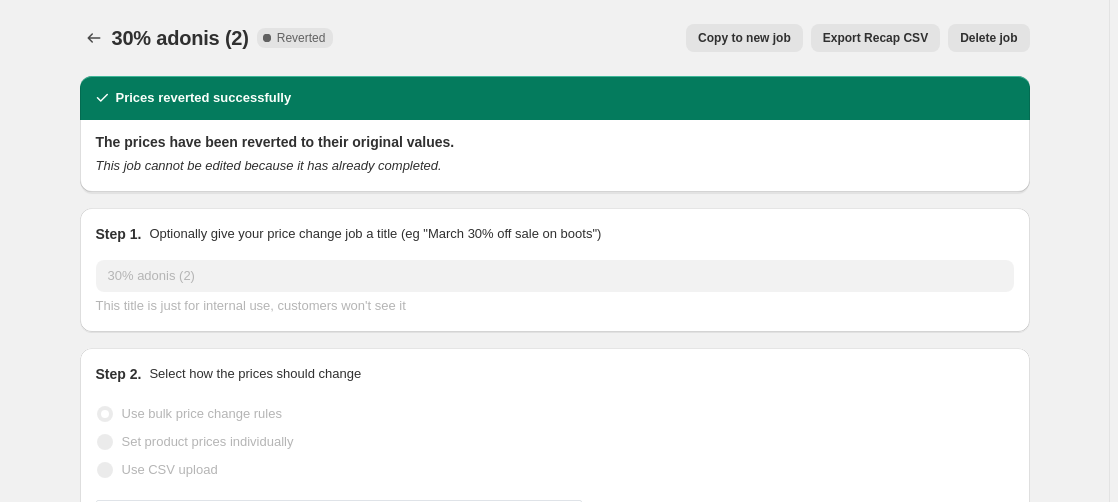 click on "Delete job" at bounding box center [988, 38] 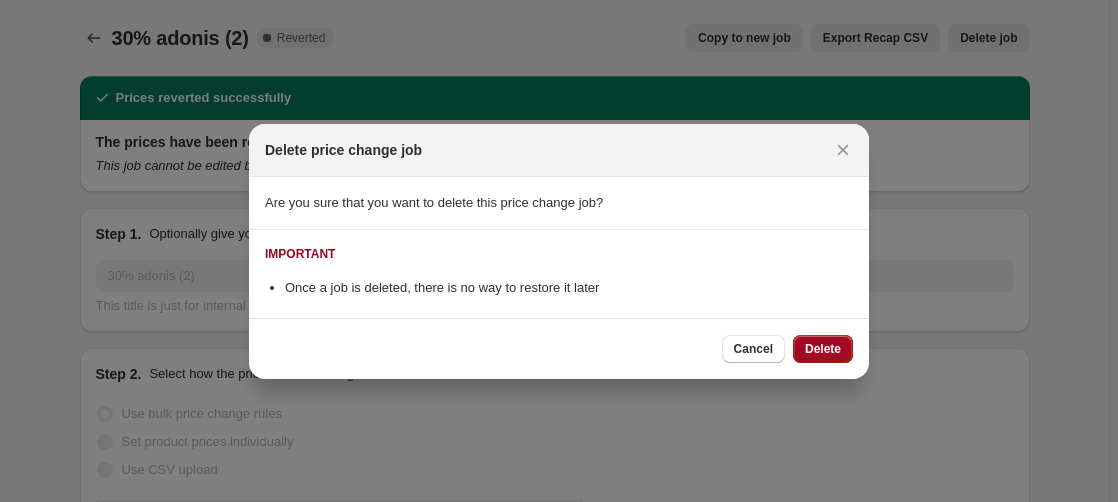 click on "Delete" at bounding box center (823, 349) 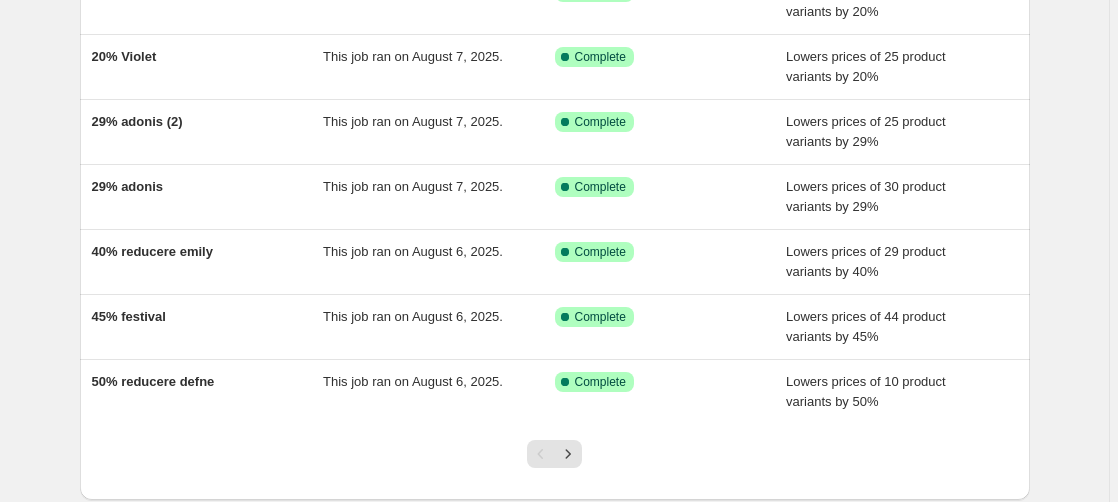 scroll, scrollTop: 528, scrollLeft: 0, axis: vertical 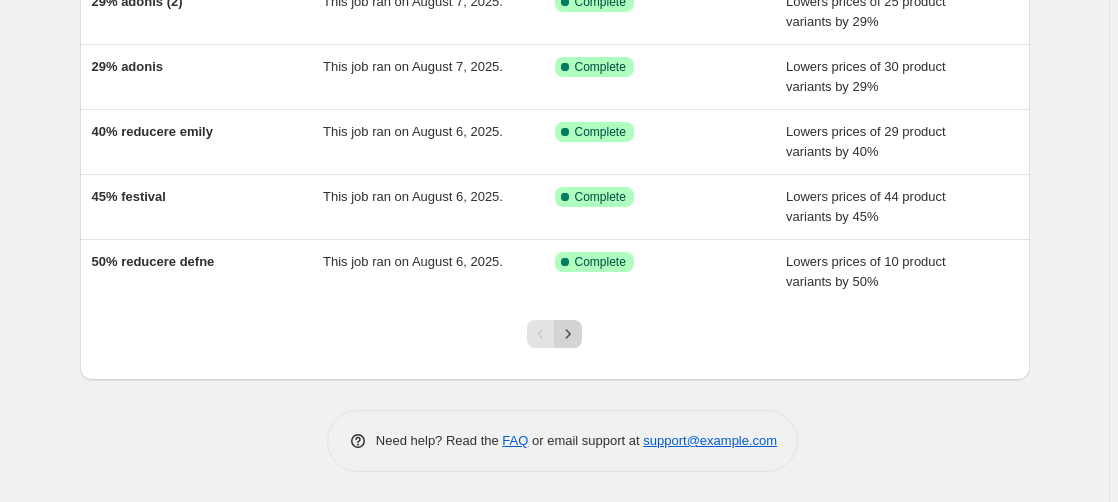 click 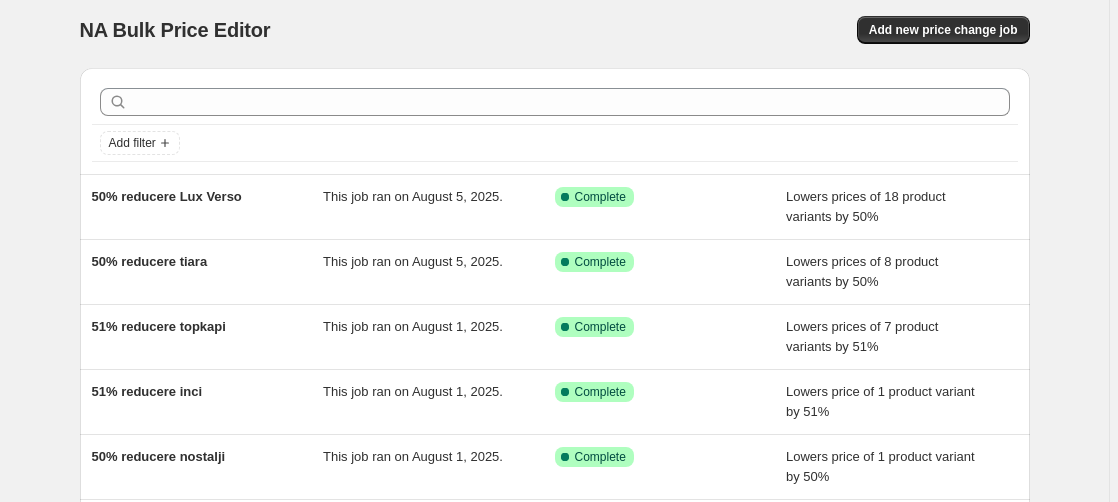 scroll, scrollTop: 548, scrollLeft: 0, axis: vertical 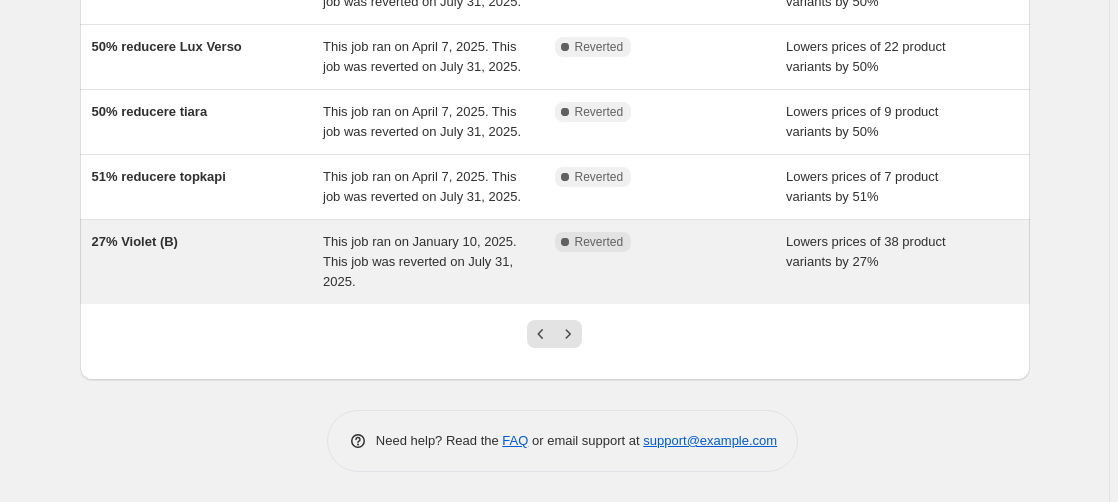 click on "This job ran on January 10, 2025. This job was reverted on July 31, 2025." at bounding box center (420, 261) 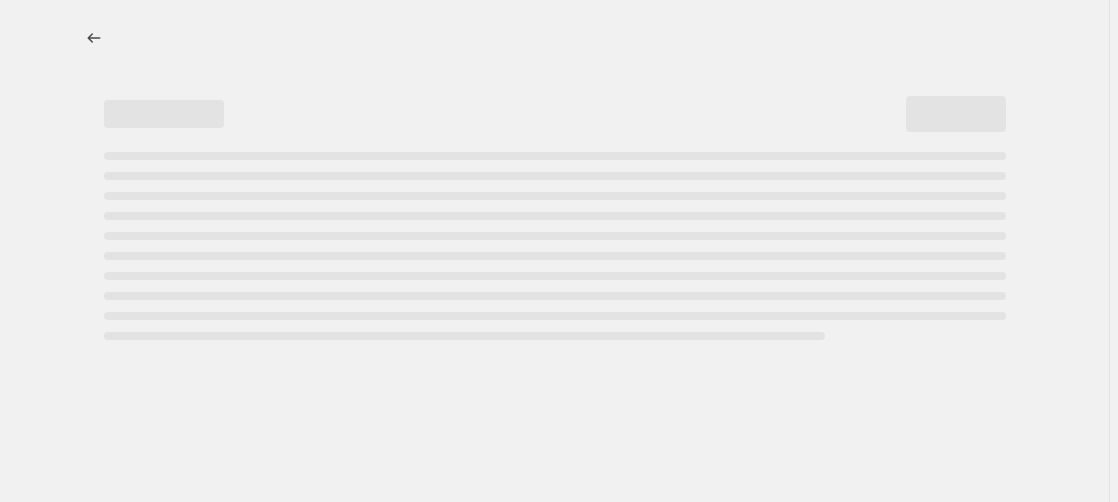 scroll, scrollTop: 0, scrollLeft: 0, axis: both 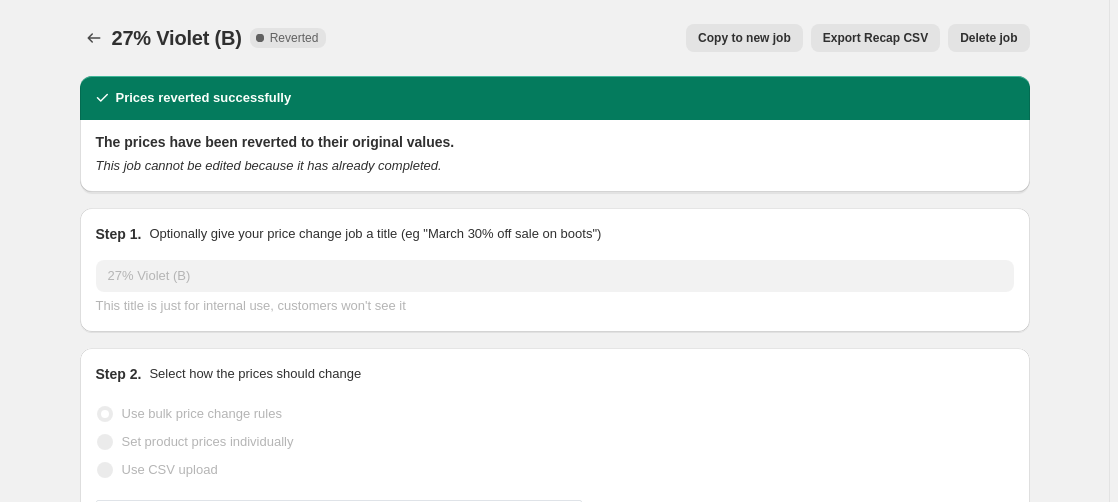 click on "Delete job" at bounding box center [988, 38] 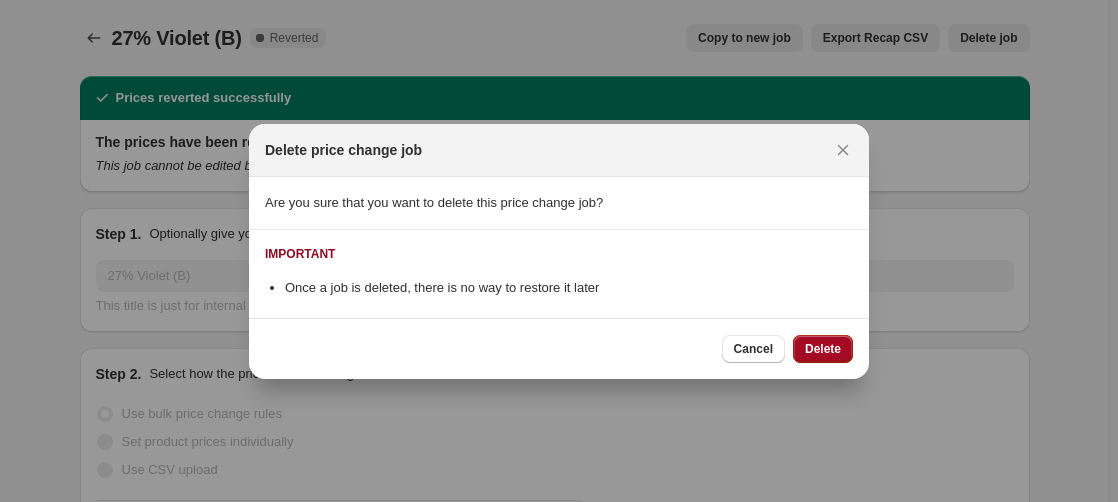 click on "Delete" at bounding box center [823, 349] 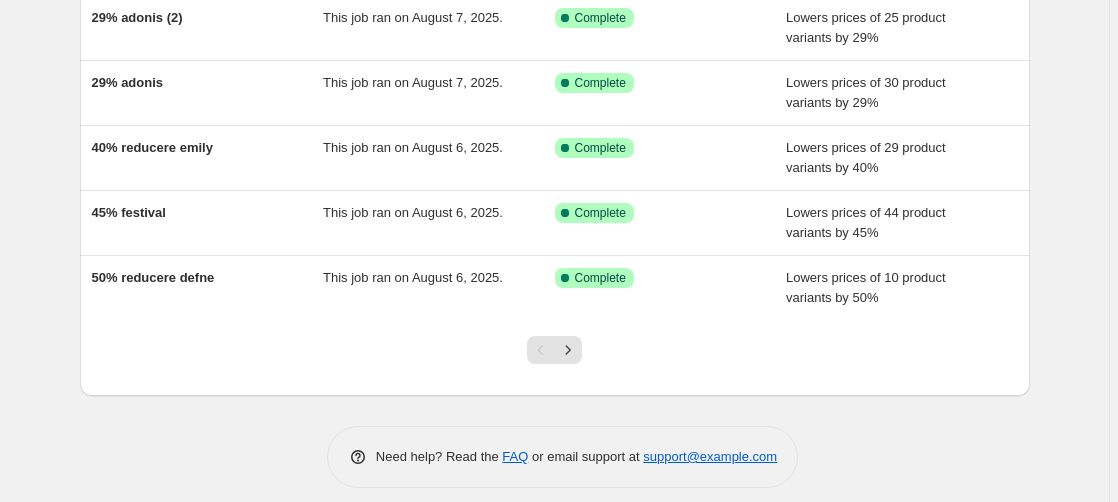 scroll, scrollTop: 528, scrollLeft: 0, axis: vertical 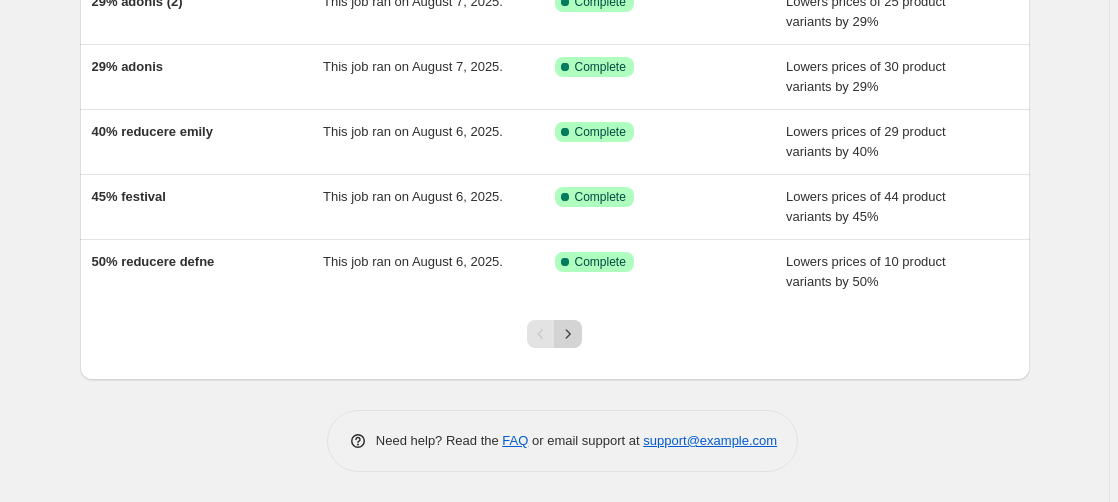 click 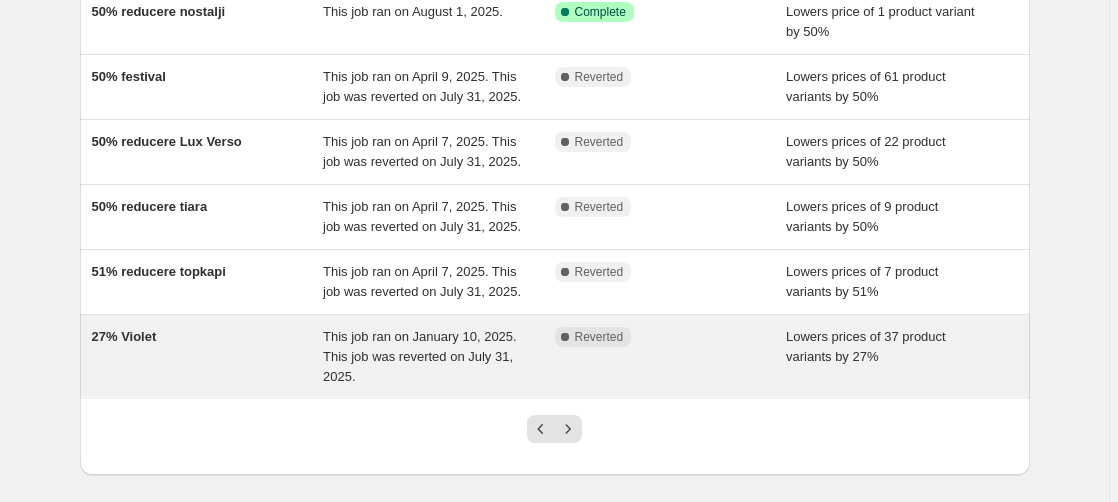 scroll, scrollTop: 548, scrollLeft: 0, axis: vertical 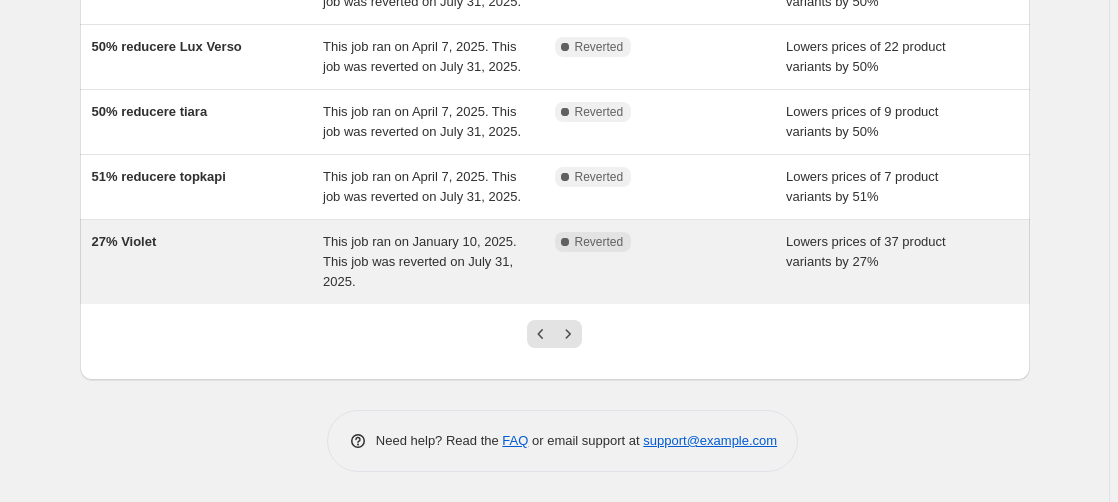 click on "This job ran on January 10, 2025. This job was reverted on July 31, 2025." at bounding box center (420, 261) 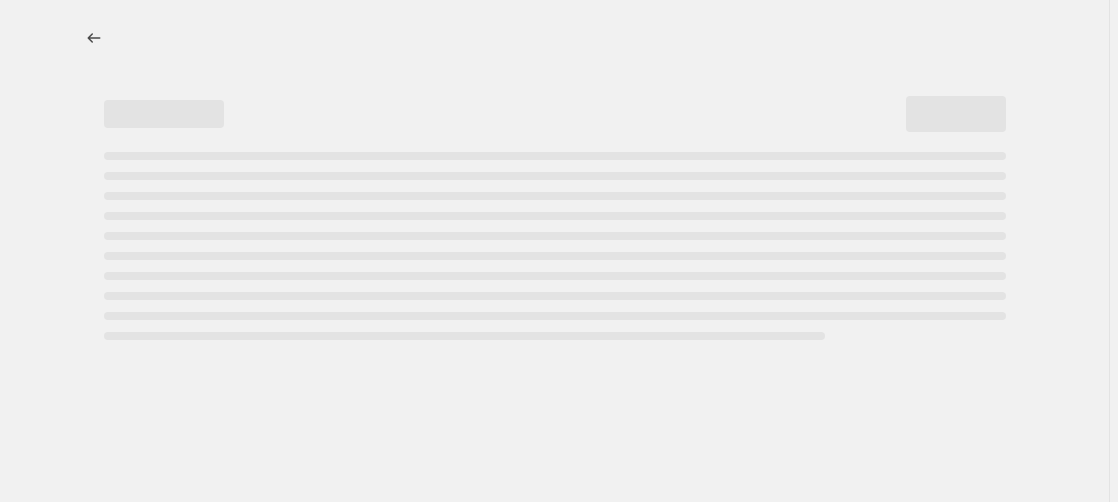 scroll, scrollTop: 0, scrollLeft: 0, axis: both 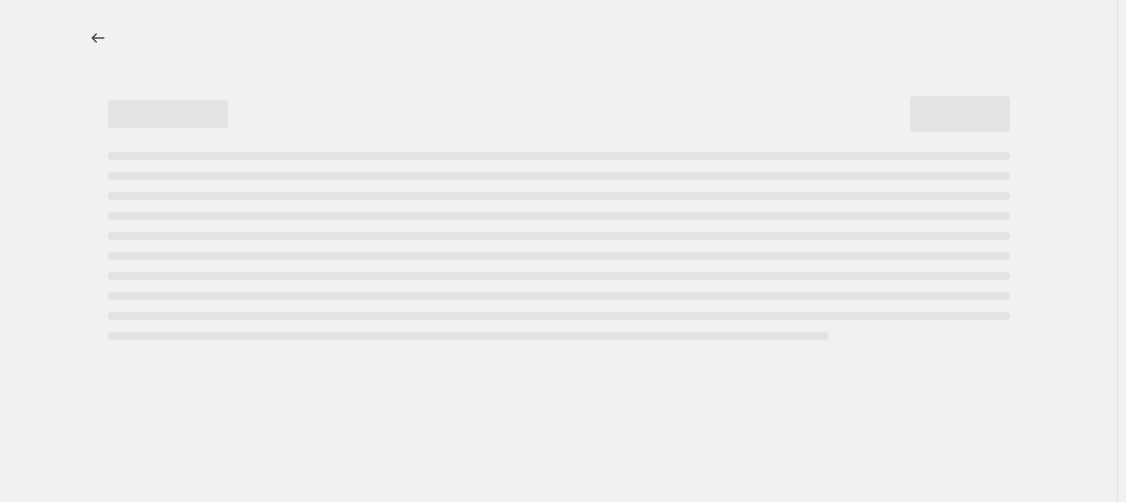 select on "percentage" 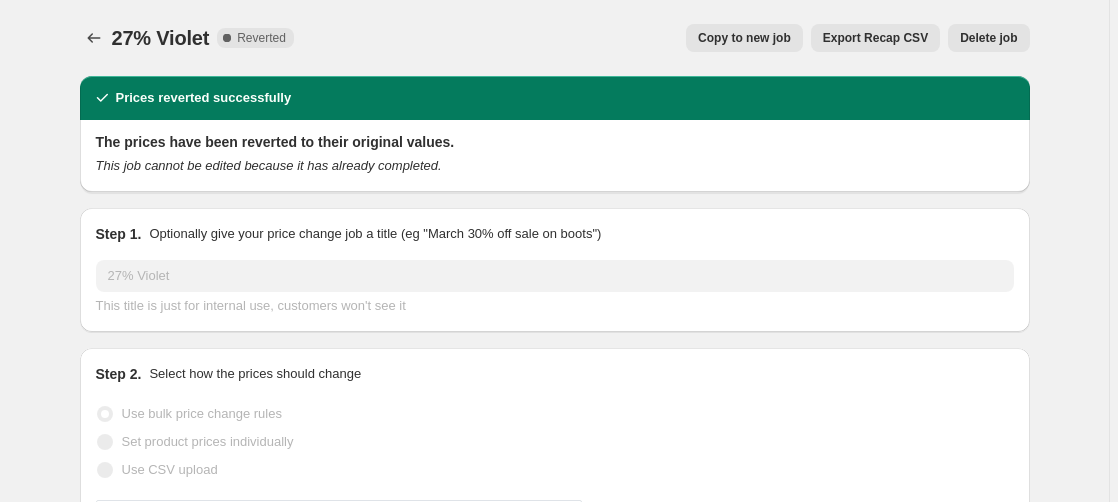 click on "Delete job" at bounding box center [988, 38] 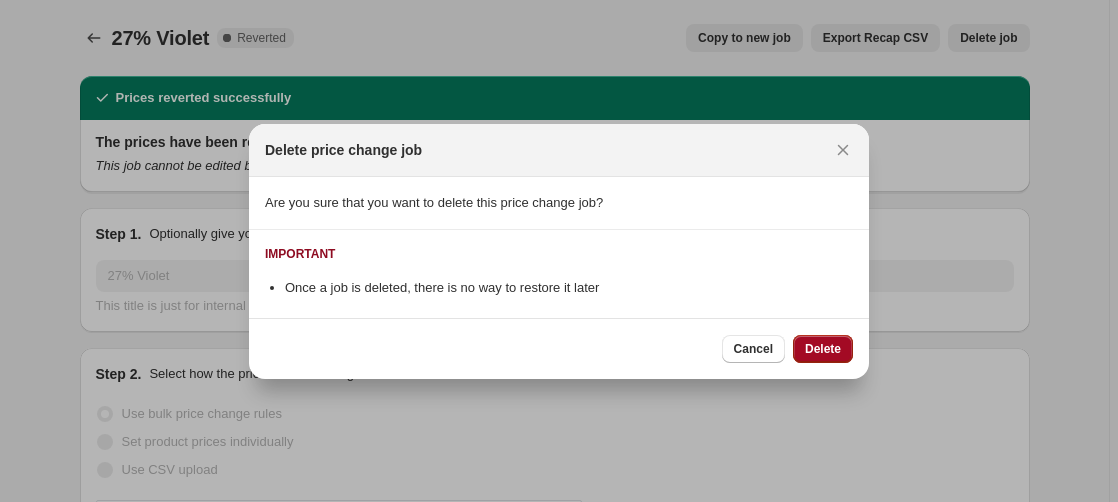 click on "Delete" at bounding box center [823, 349] 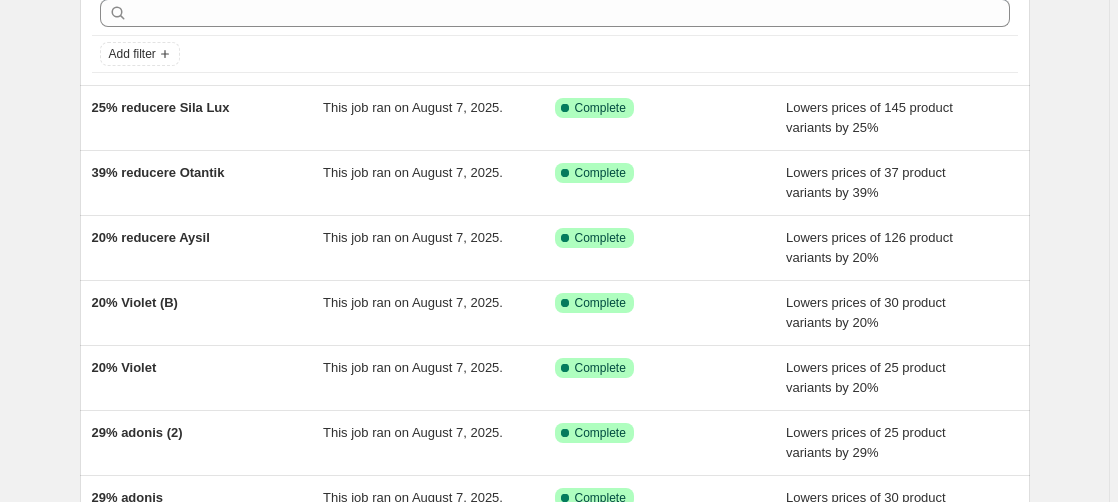 scroll, scrollTop: 528, scrollLeft: 0, axis: vertical 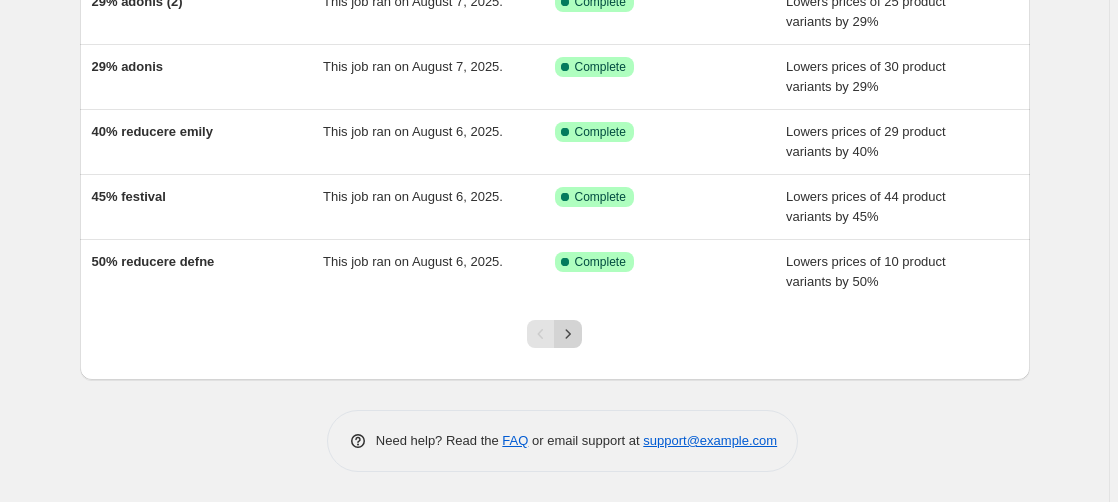click 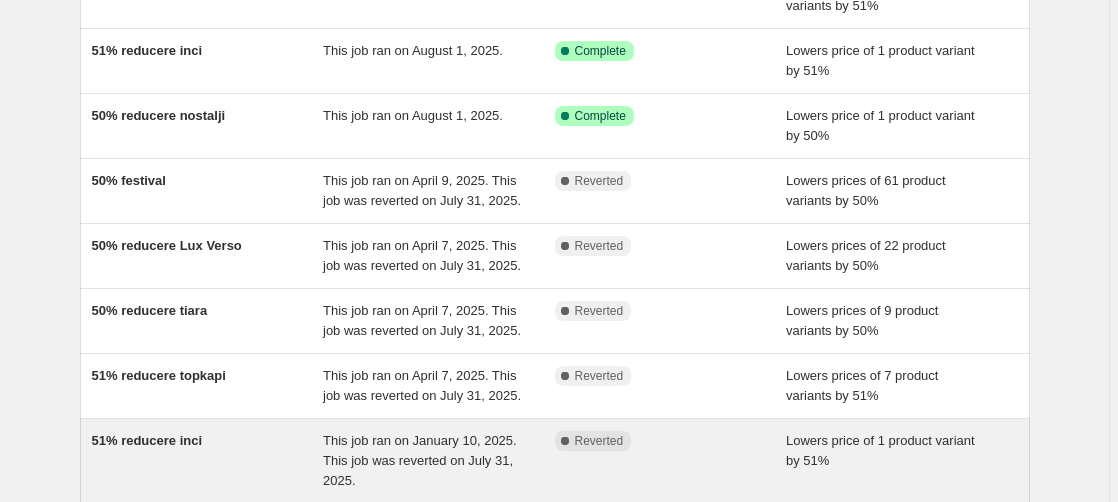 scroll, scrollTop: 510, scrollLeft: 0, axis: vertical 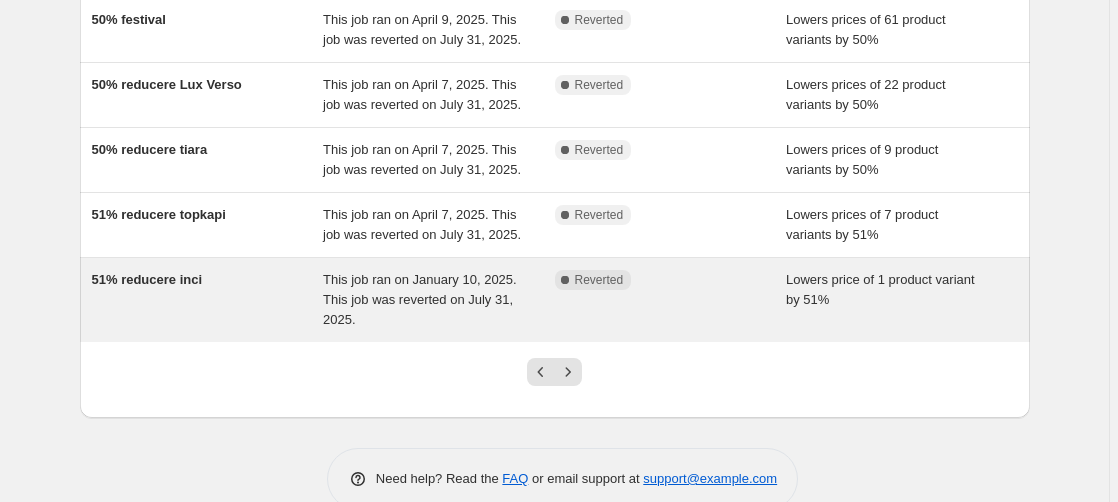 click on "51% reducere inci" at bounding box center (147, 279) 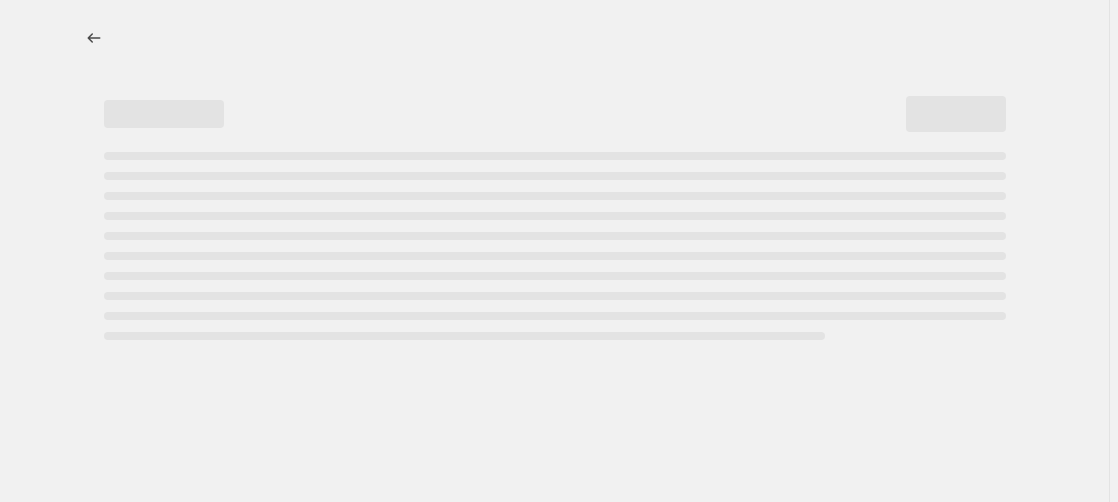 select on "percentage" 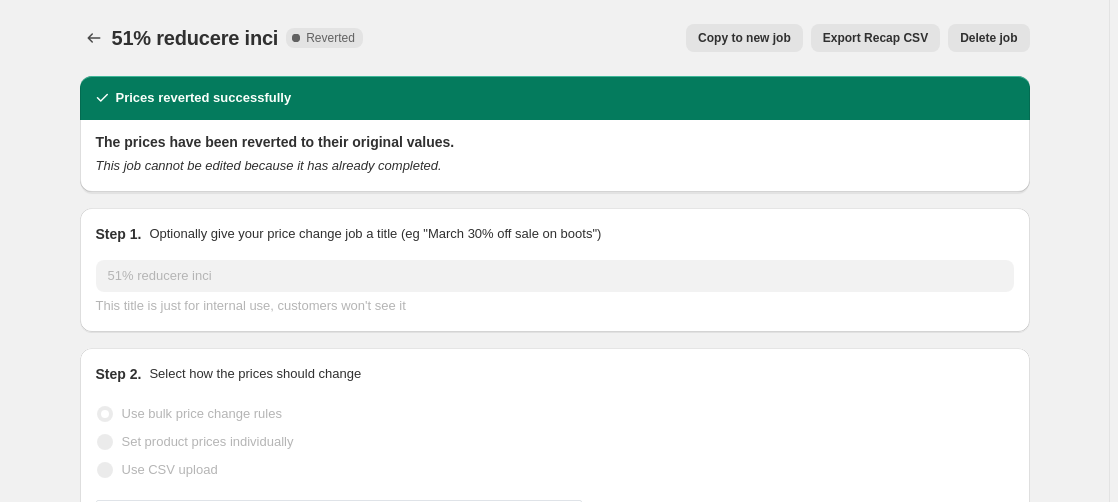 click on "Delete job" at bounding box center (988, 38) 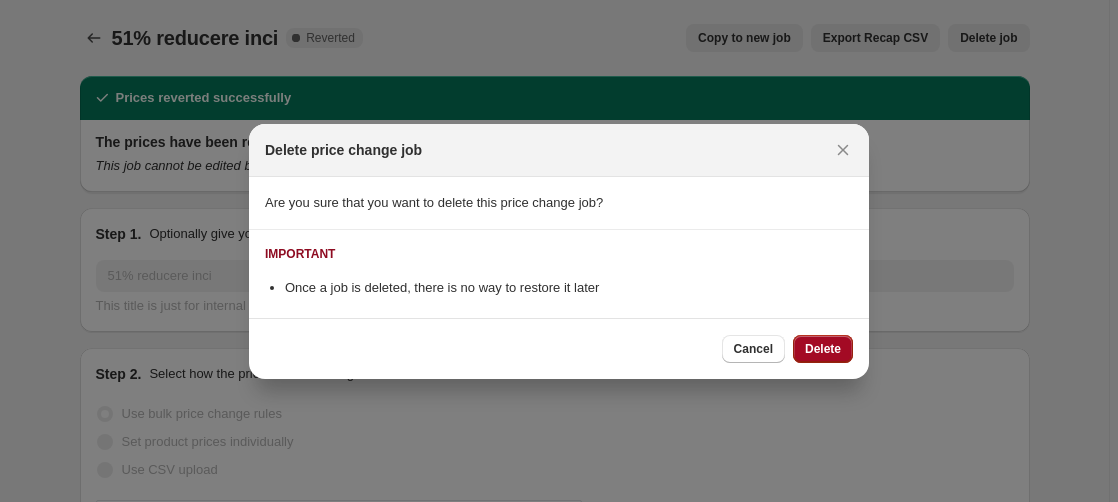 click on "Delete" at bounding box center (823, 349) 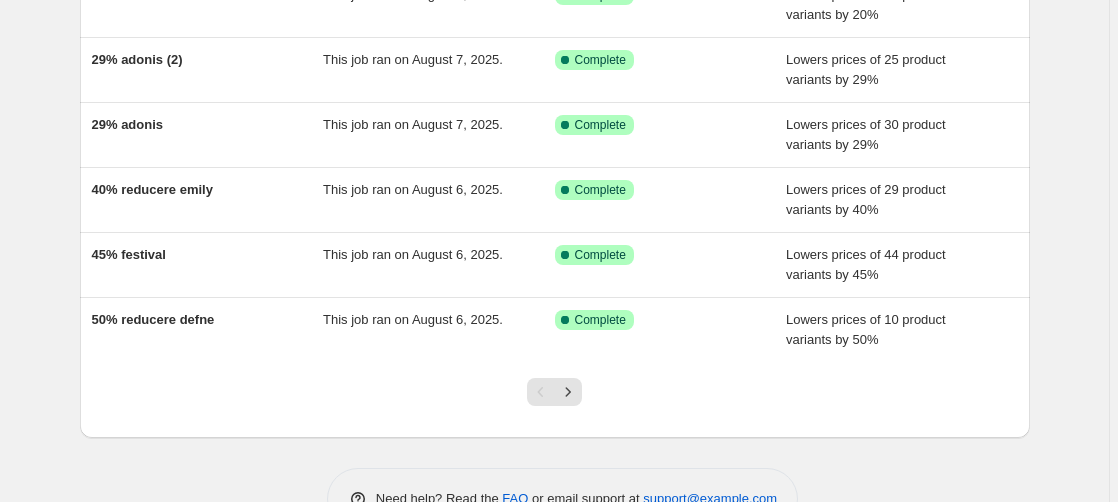 scroll, scrollTop: 528, scrollLeft: 0, axis: vertical 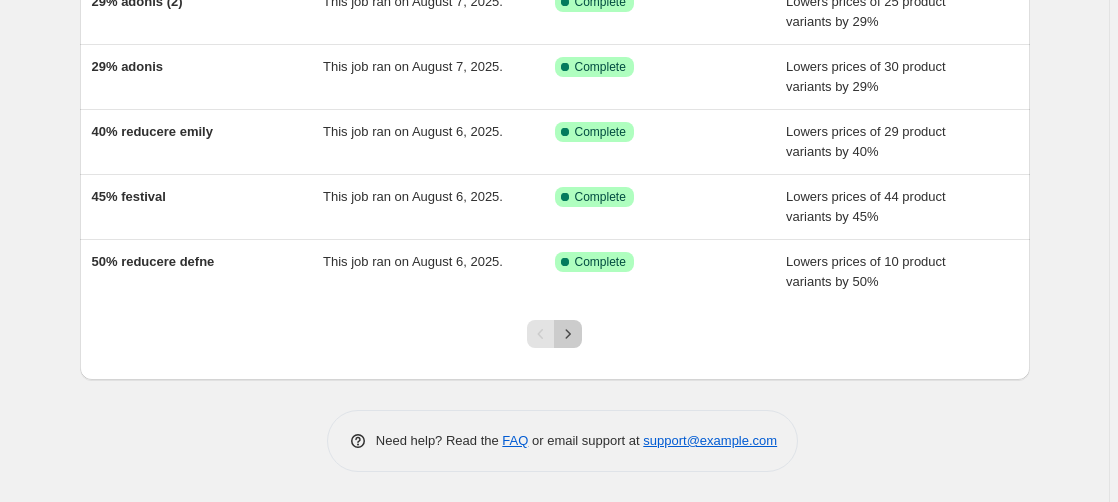 click 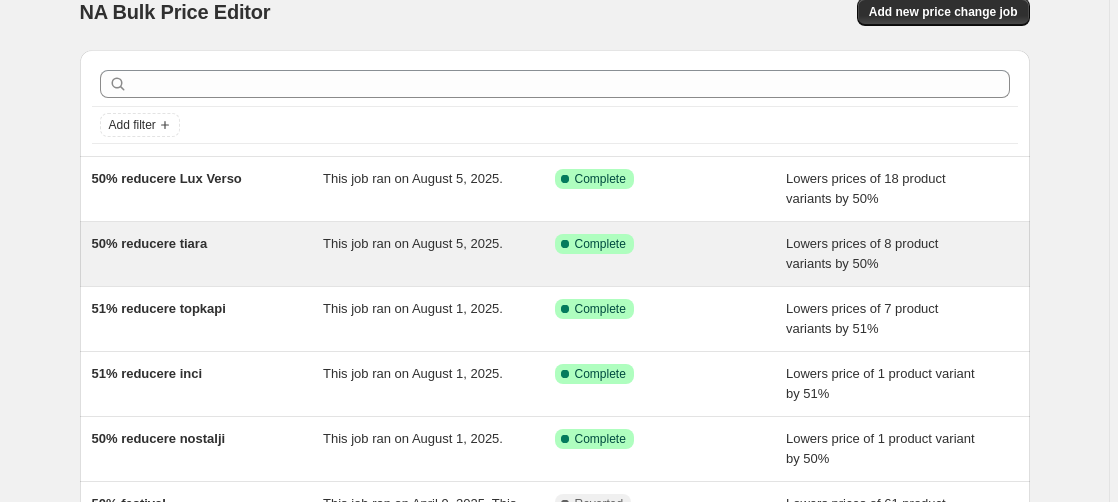 scroll, scrollTop: 510, scrollLeft: 0, axis: vertical 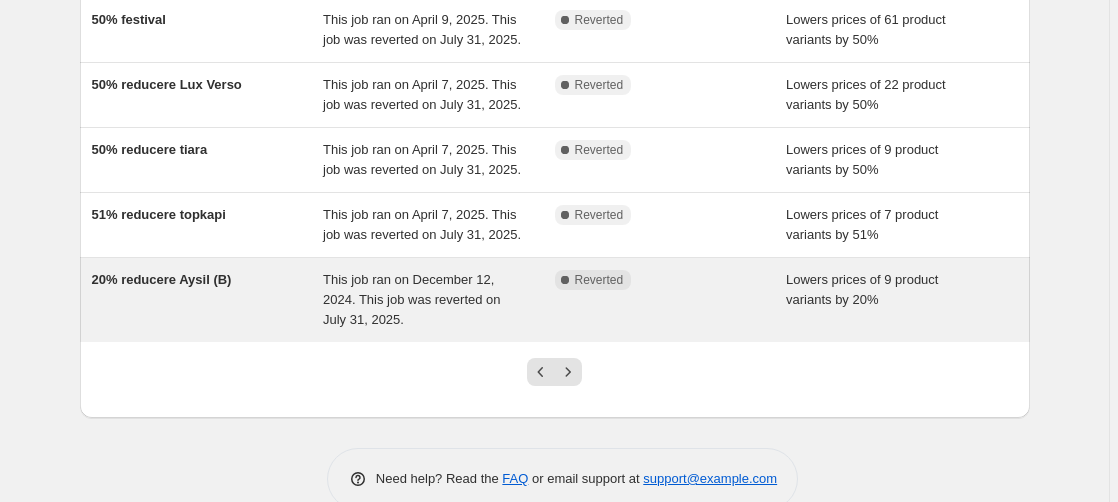 click on "20% reducere Aysil (B)" at bounding box center [162, 279] 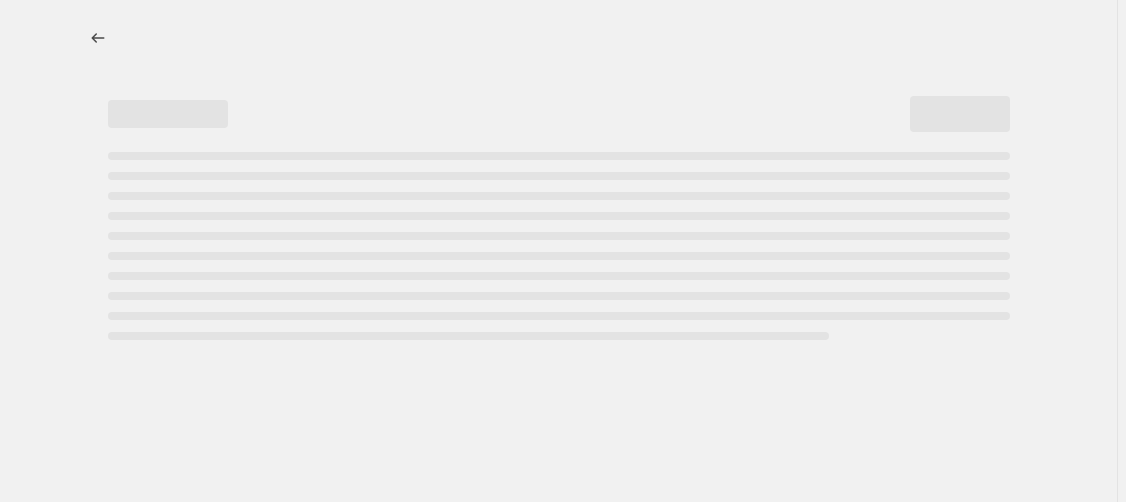 select on "percentage" 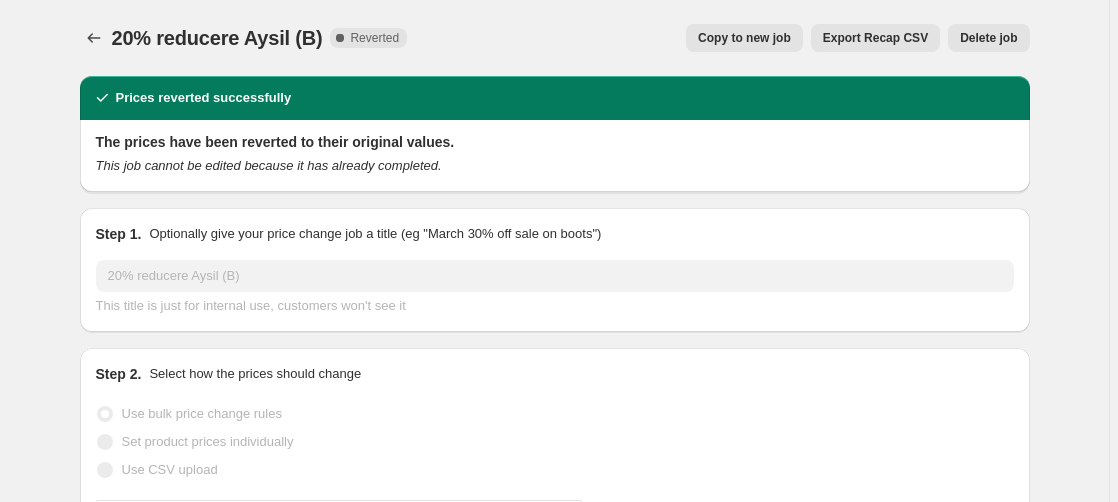 click on "Delete job" at bounding box center (988, 38) 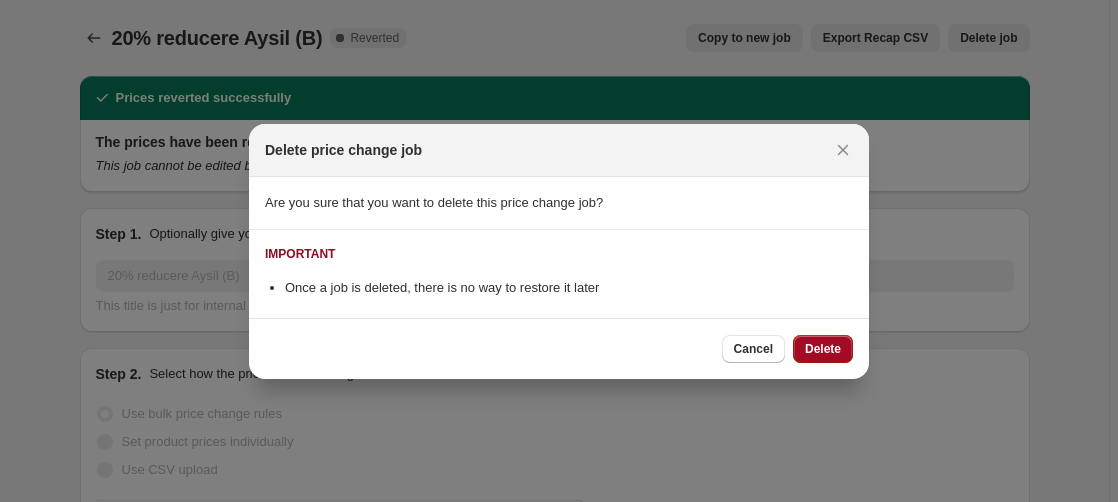 drag, startPoint x: 826, startPoint y: 353, endPoint x: 795, endPoint y: 356, distance: 31.144823 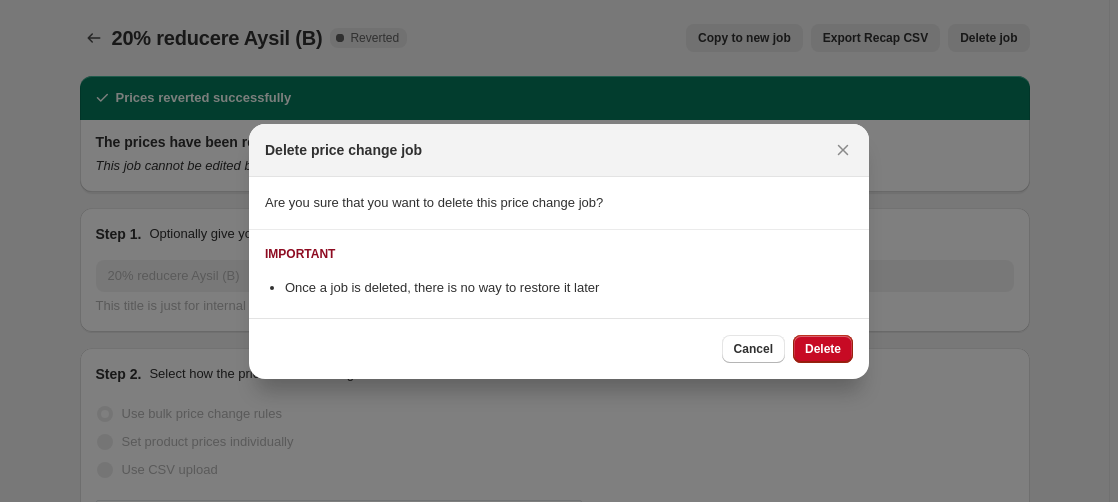 click on "Delete" at bounding box center (823, 349) 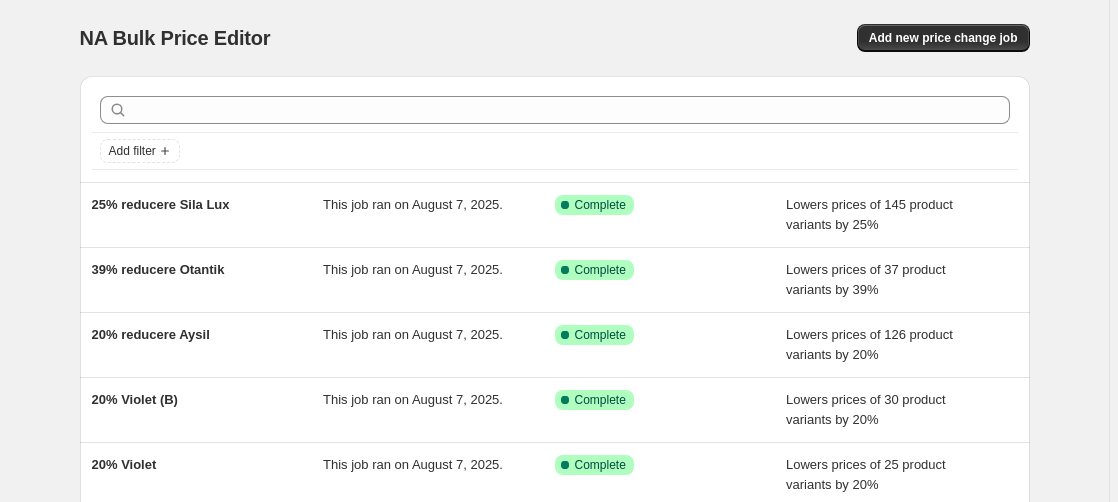 scroll, scrollTop: 528, scrollLeft: 0, axis: vertical 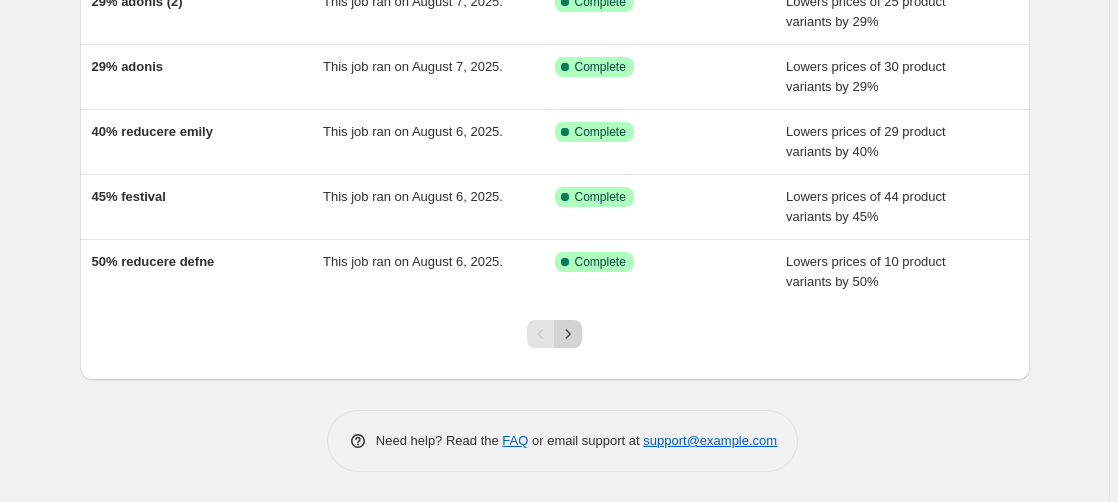 click 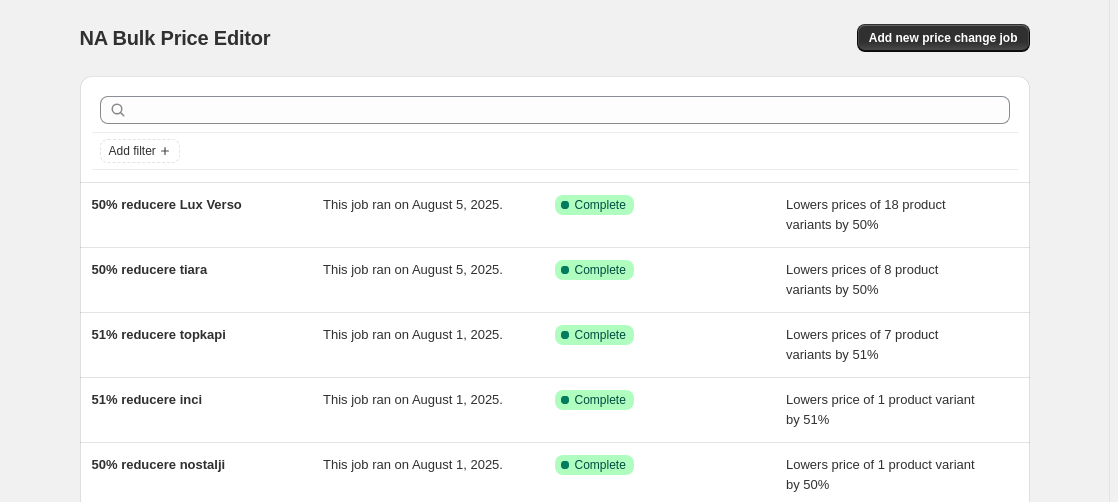 scroll, scrollTop: 548, scrollLeft: 0, axis: vertical 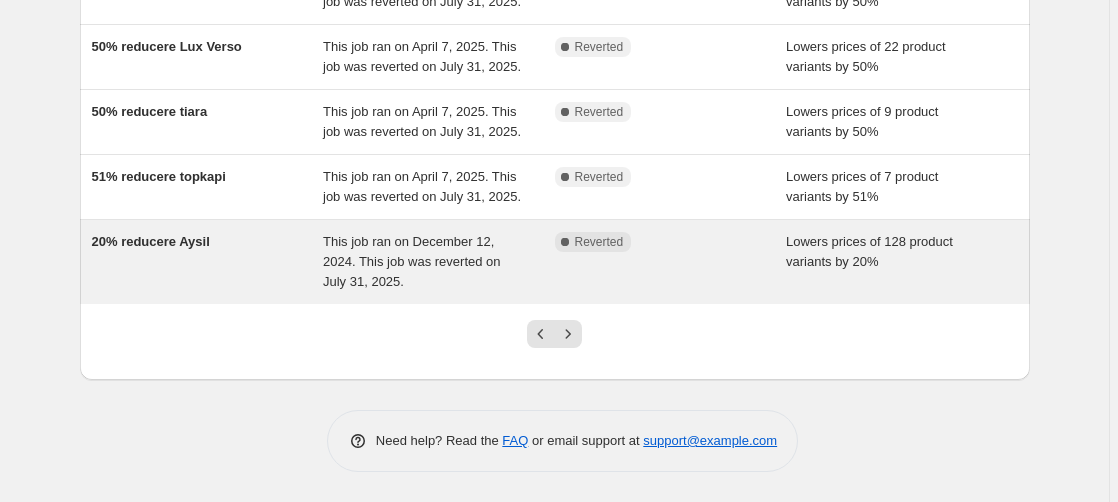 click on "This job ran on December 12, 2024. This job was reverted on July 31, 2025." at bounding box center (412, 261) 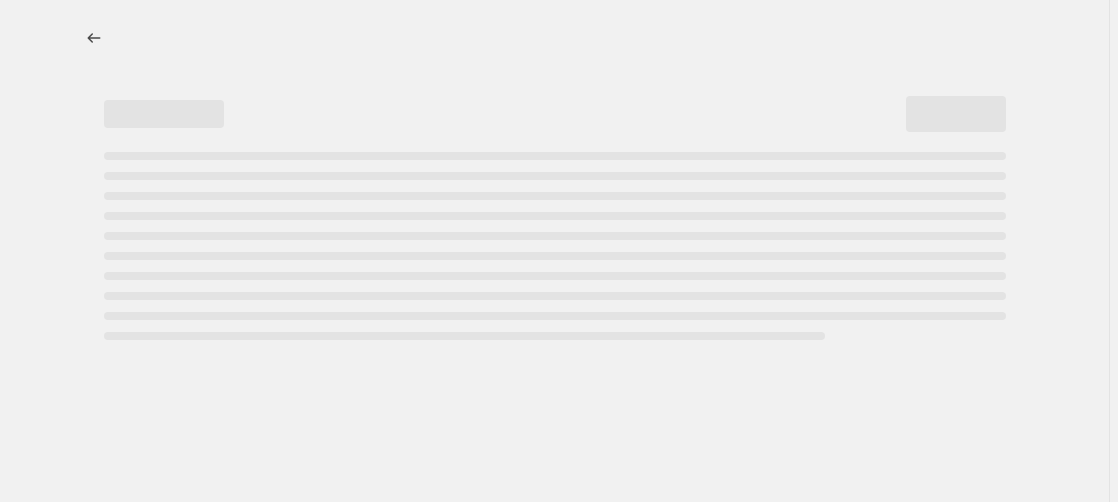 scroll, scrollTop: 0, scrollLeft: 0, axis: both 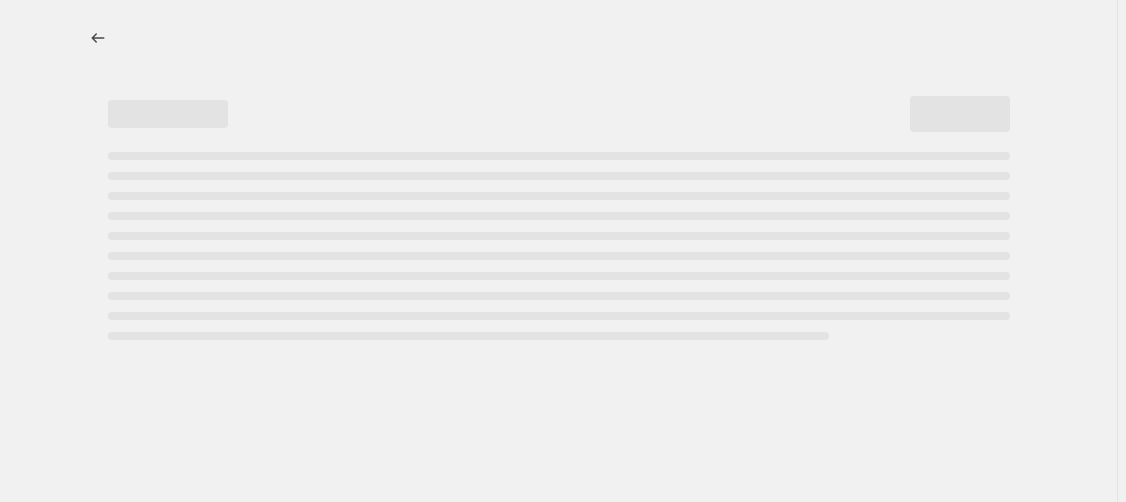 select on "percentage" 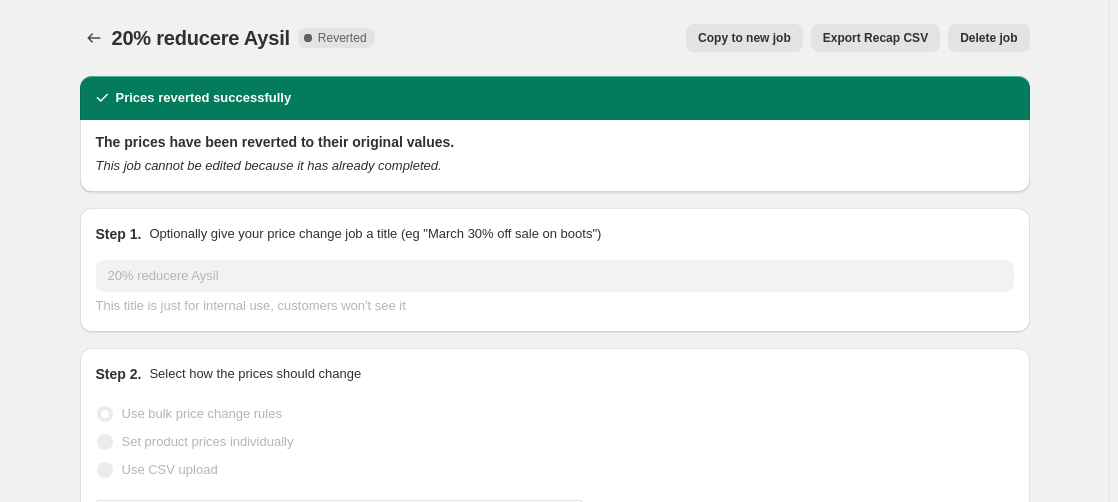 click on "Delete job" at bounding box center (988, 38) 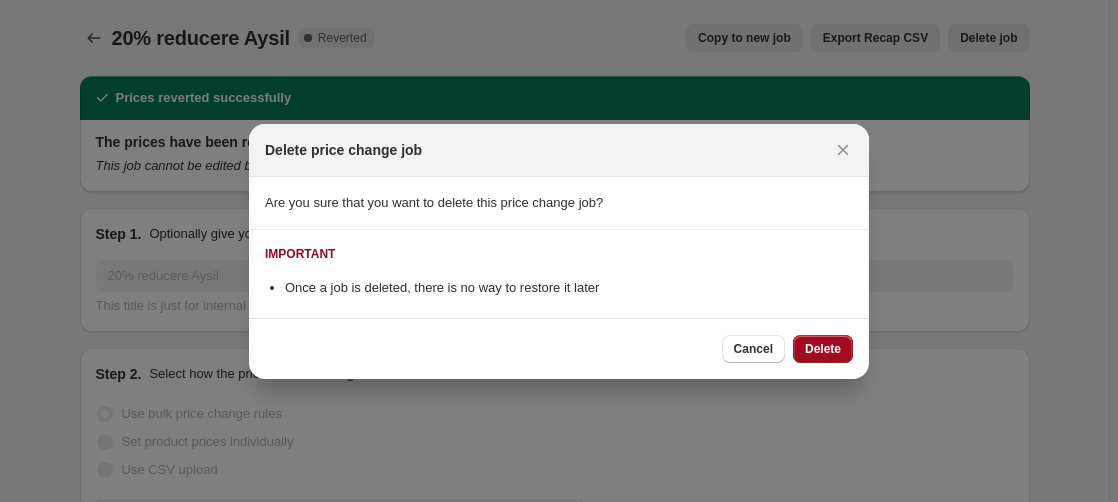 click on "Delete" at bounding box center (823, 349) 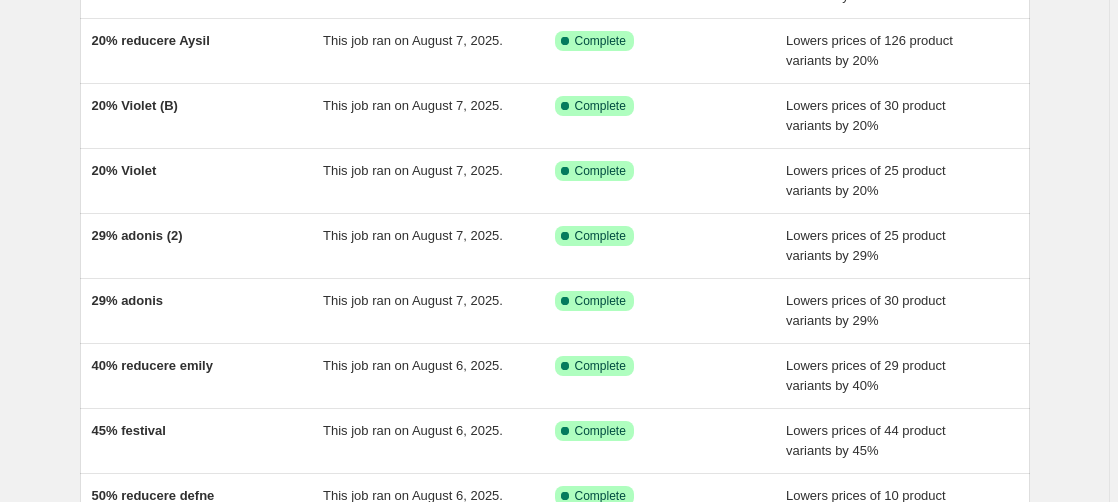 scroll, scrollTop: 528, scrollLeft: 0, axis: vertical 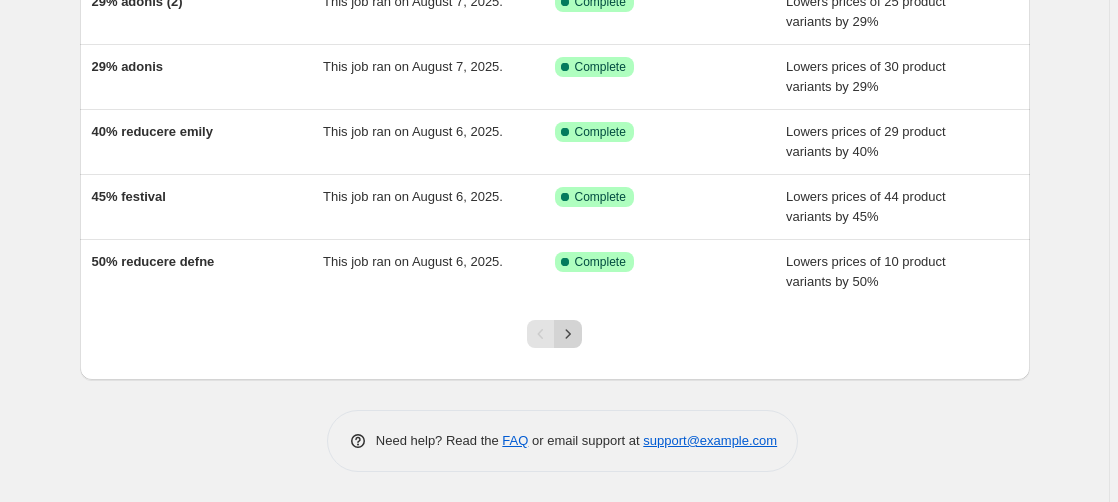 click 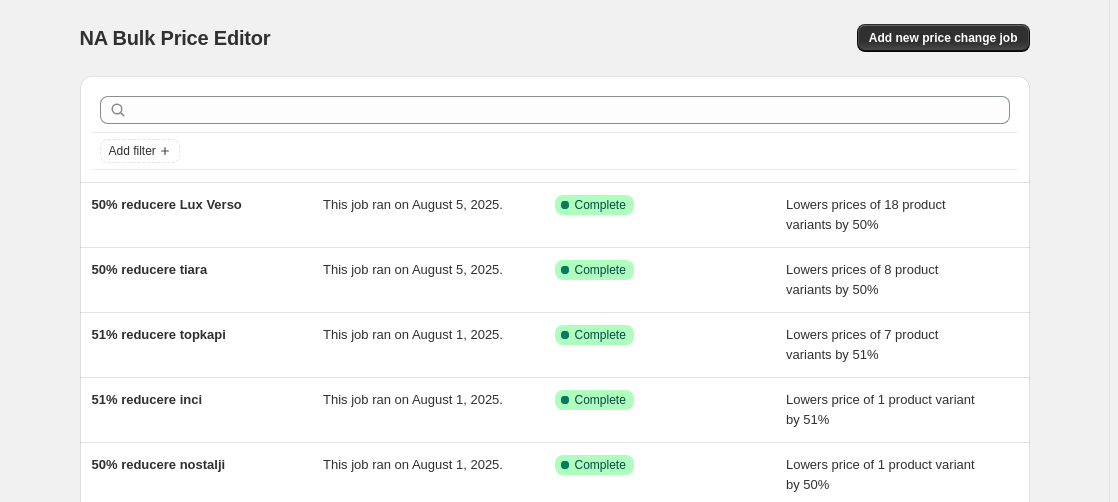 scroll, scrollTop: 548, scrollLeft: 0, axis: vertical 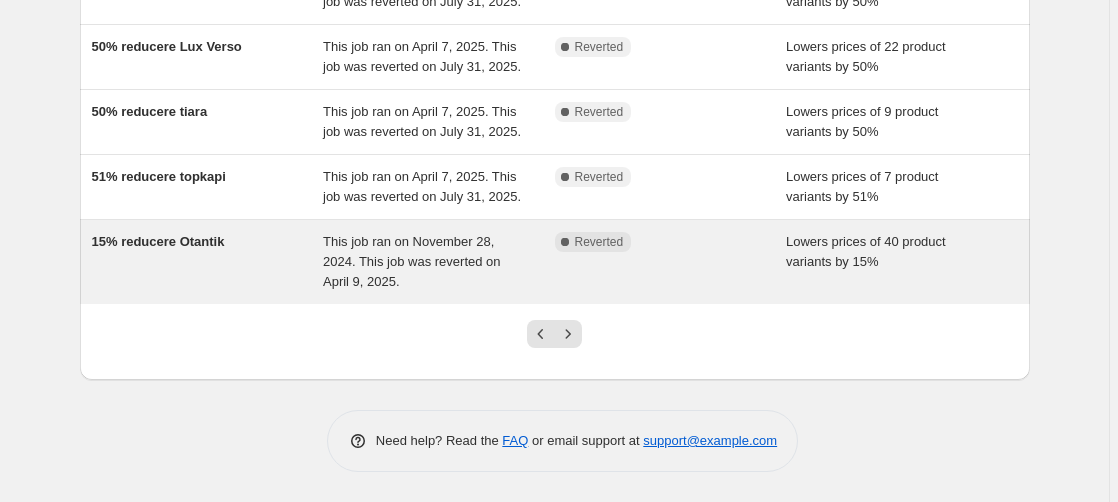 click on "15% reducere Otantik" at bounding box center (158, 241) 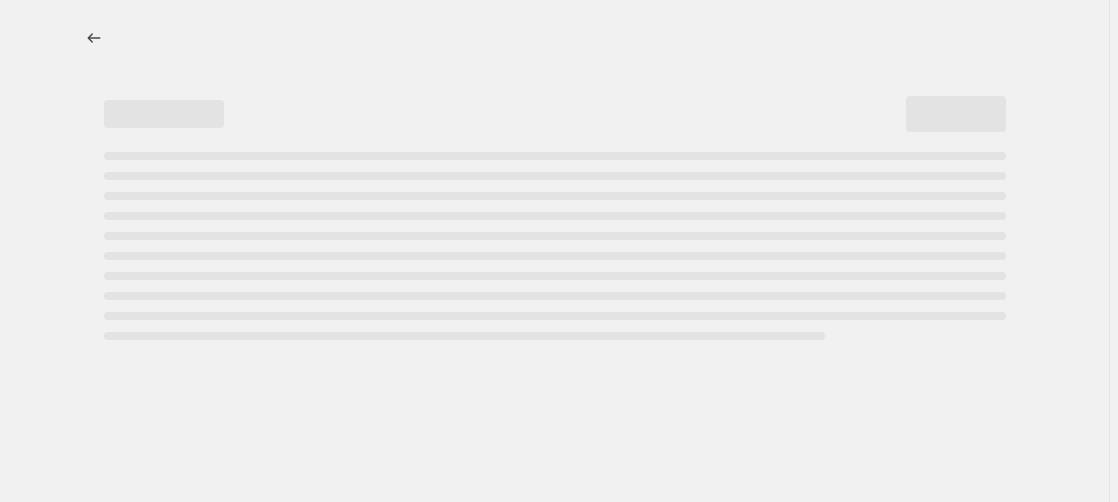 scroll, scrollTop: 0, scrollLeft: 0, axis: both 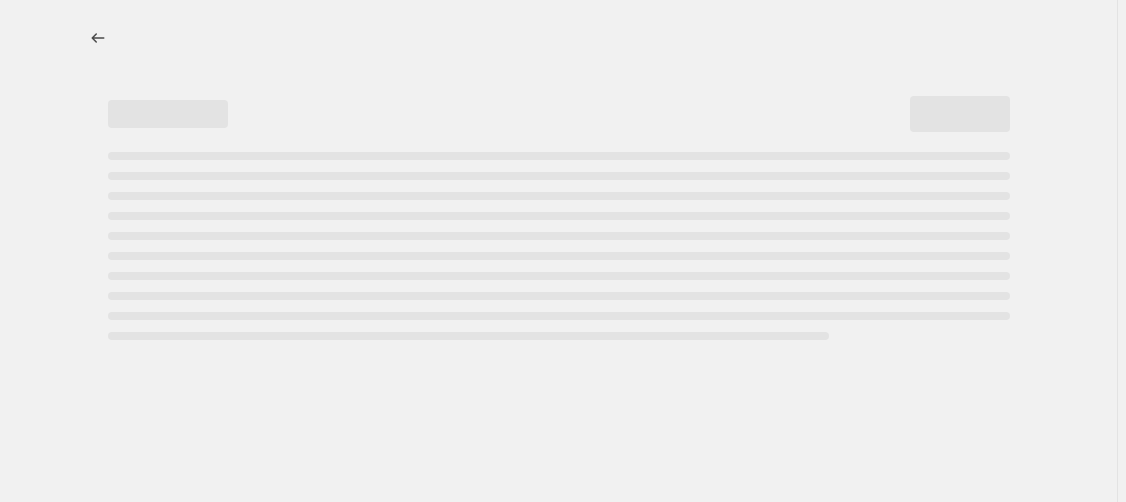 select on "percentage" 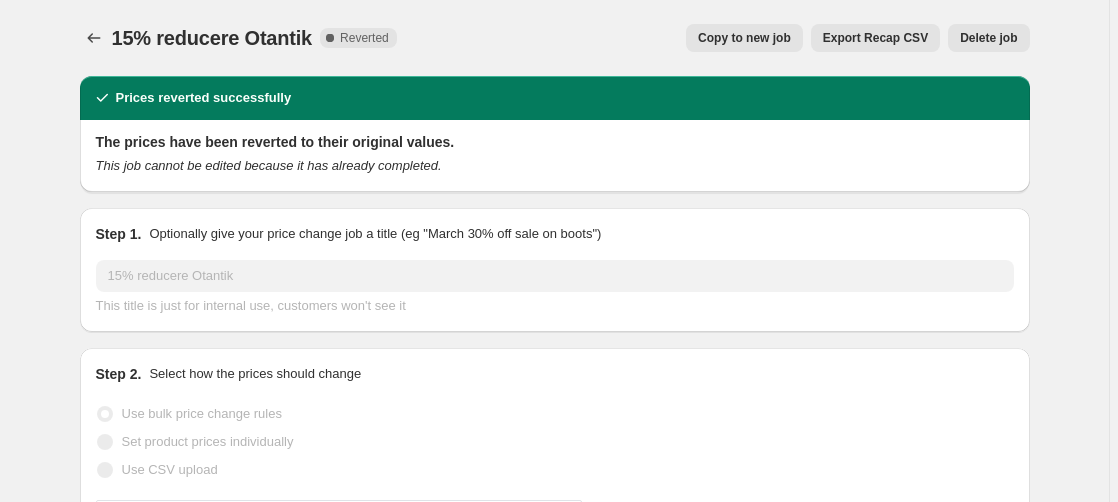 click on "Delete job" at bounding box center (988, 38) 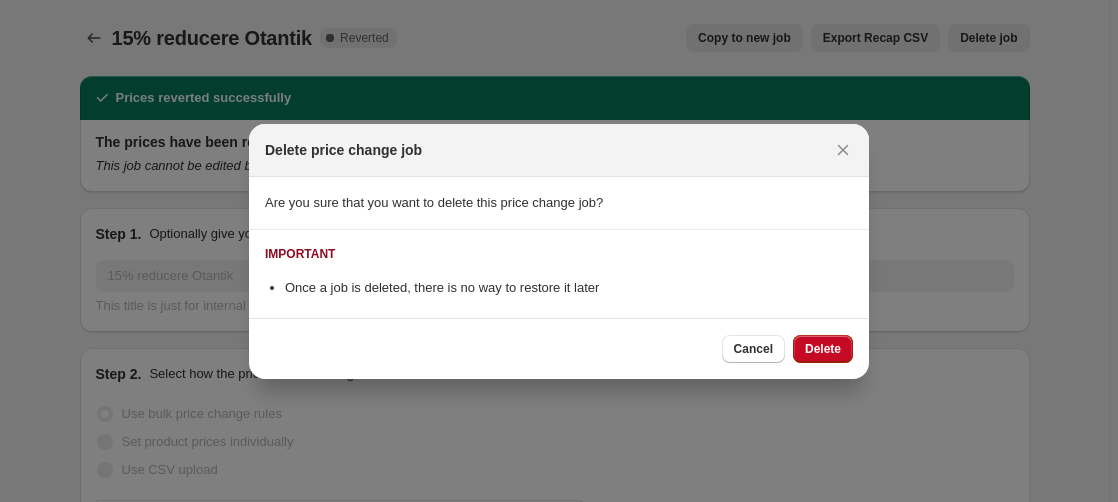 click on "Delete" at bounding box center (823, 349) 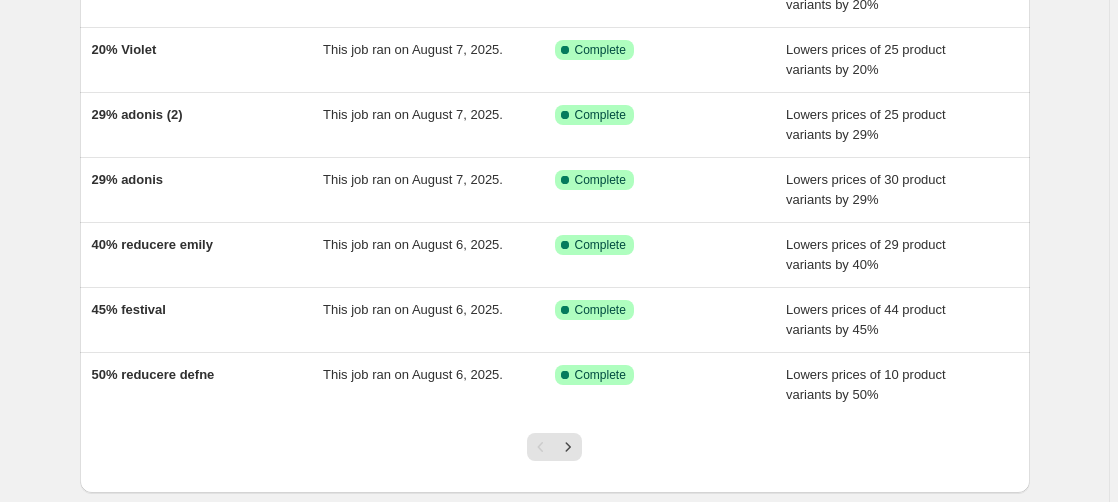 scroll, scrollTop: 528, scrollLeft: 0, axis: vertical 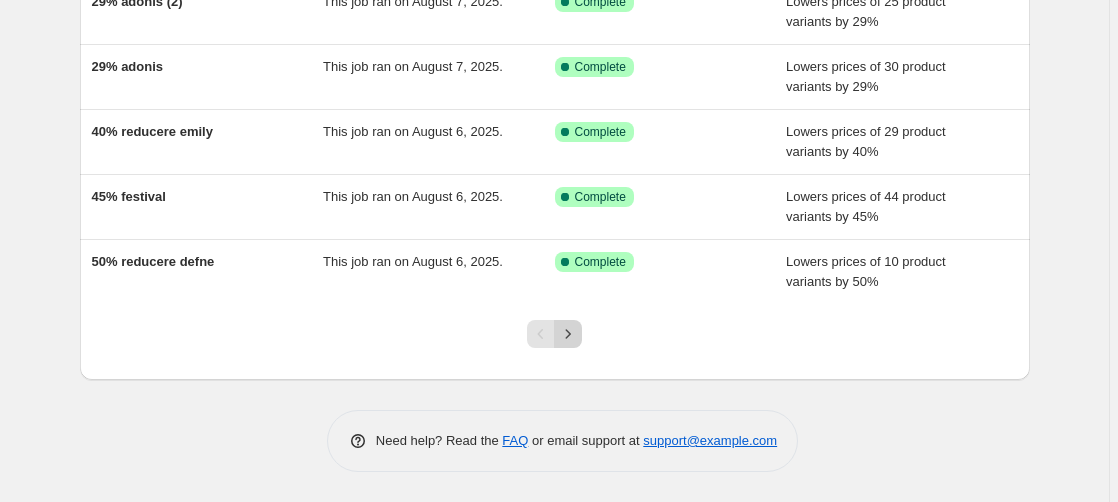 click 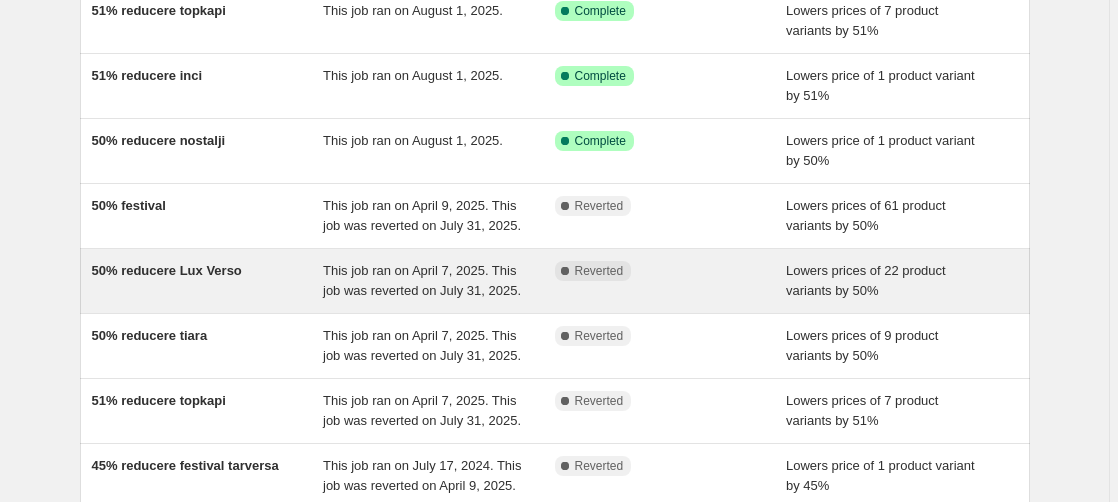 scroll, scrollTop: 528, scrollLeft: 0, axis: vertical 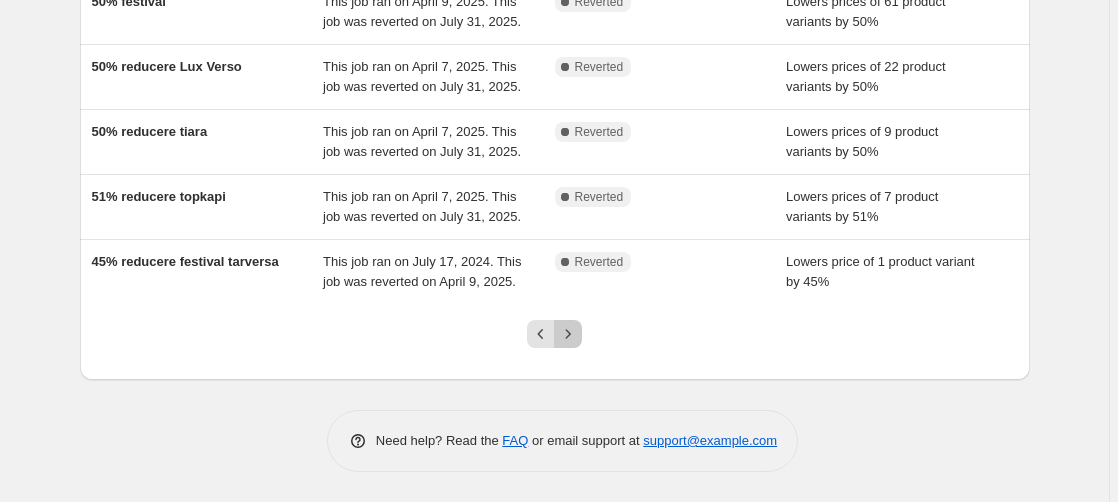 click 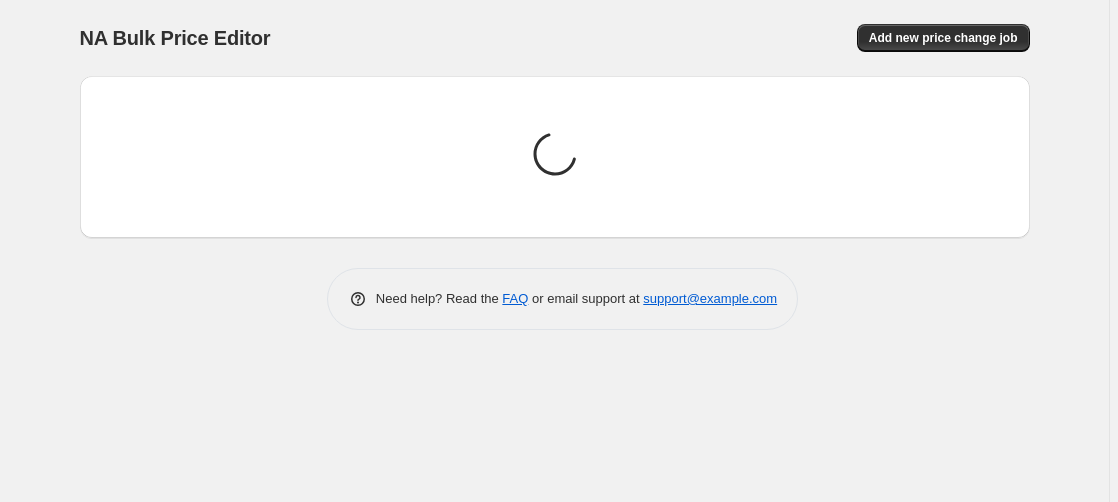 scroll, scrollTop: 0, scrollLeft: 0, axis: both 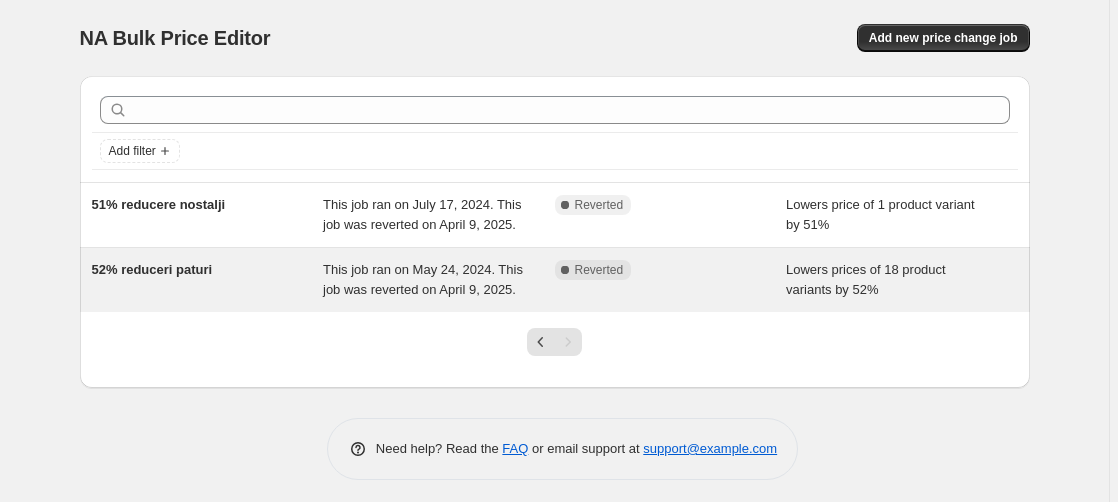 click on "52% reduceri paturi" at bounding box center (152, 269) 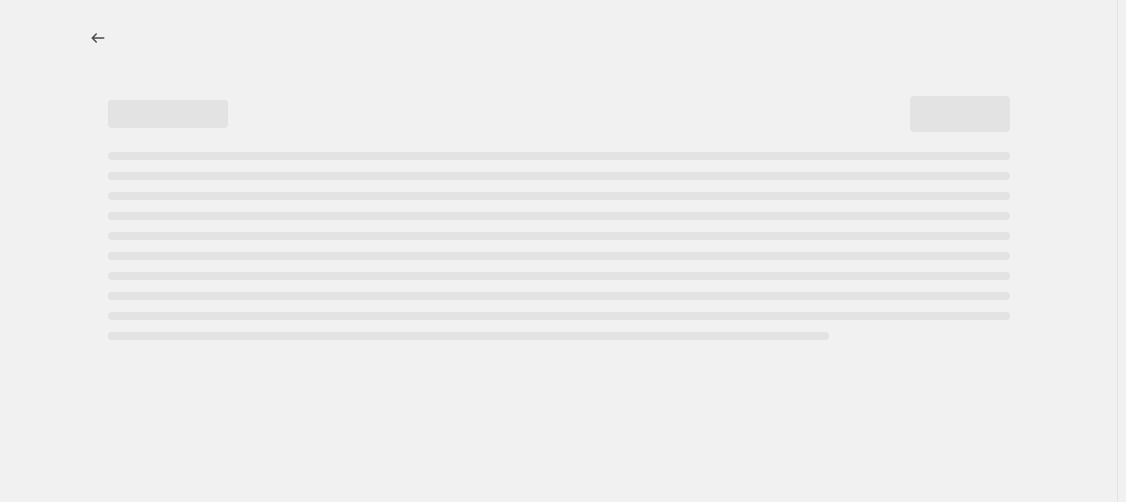select on "percentage" 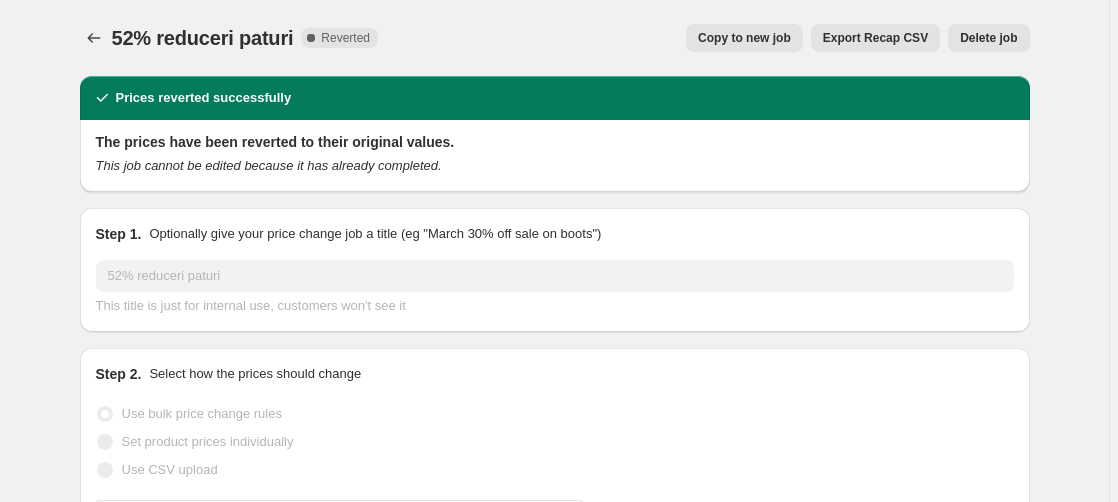 click on "Delete job" at bounding box center [988, 38] 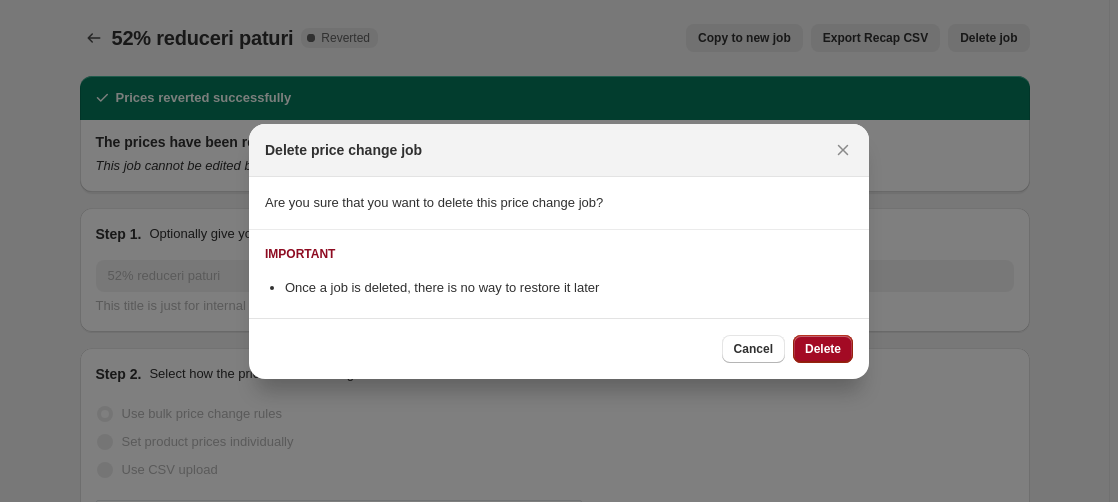 click on "Delete" at bounding box center (823, 349) 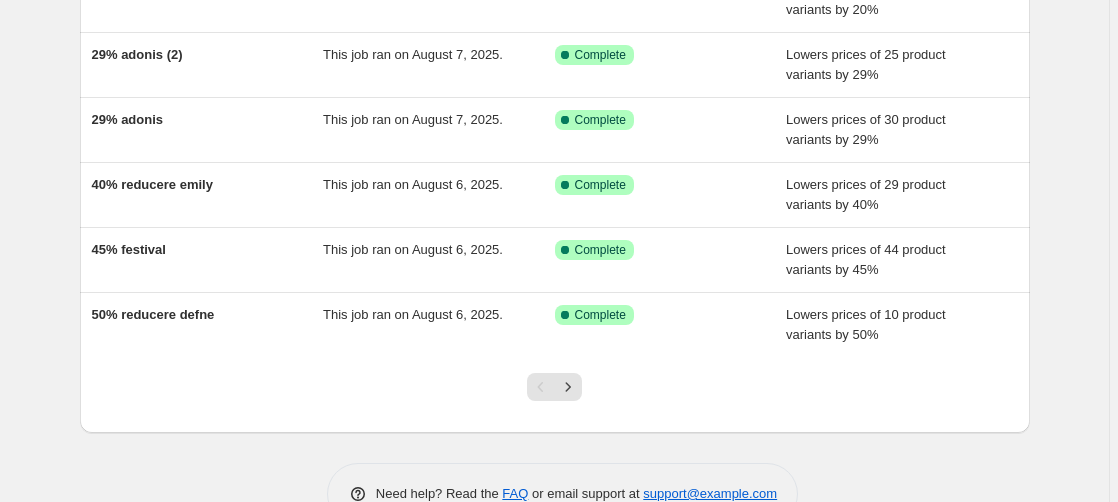 scroll, scrollTop: 528, scrollLeft: 0, axis: vertical 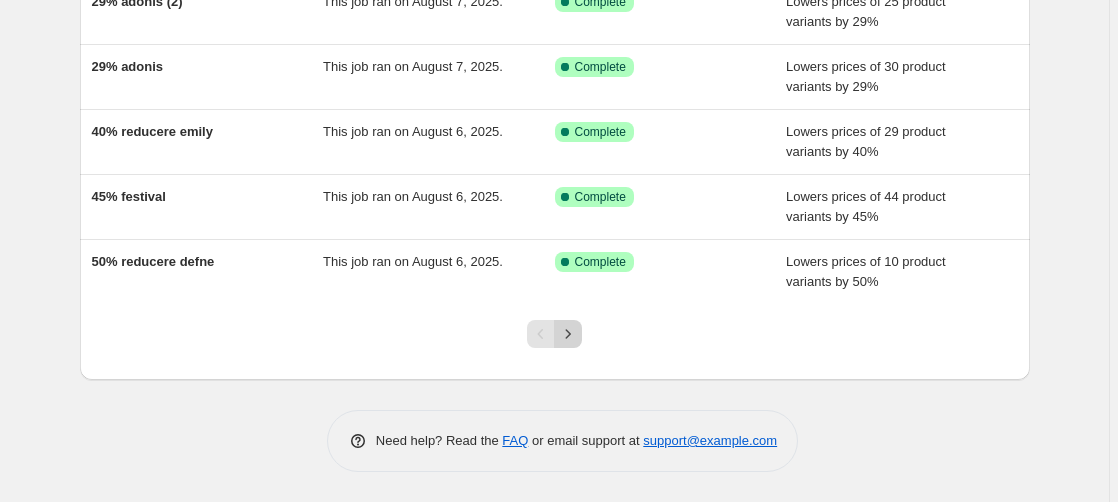 click 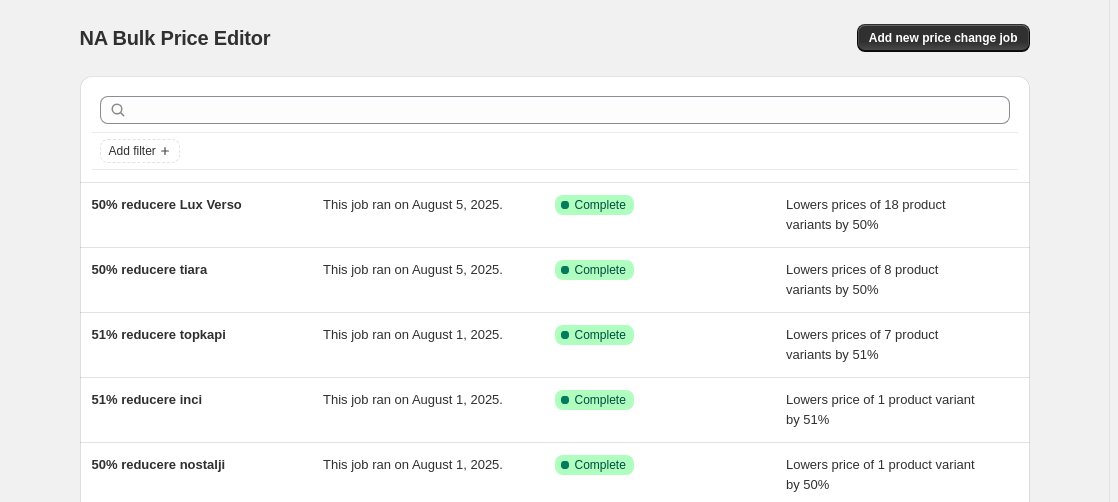 scroll, scrollTop: 528, scrollLeft: 0, axis: vertical 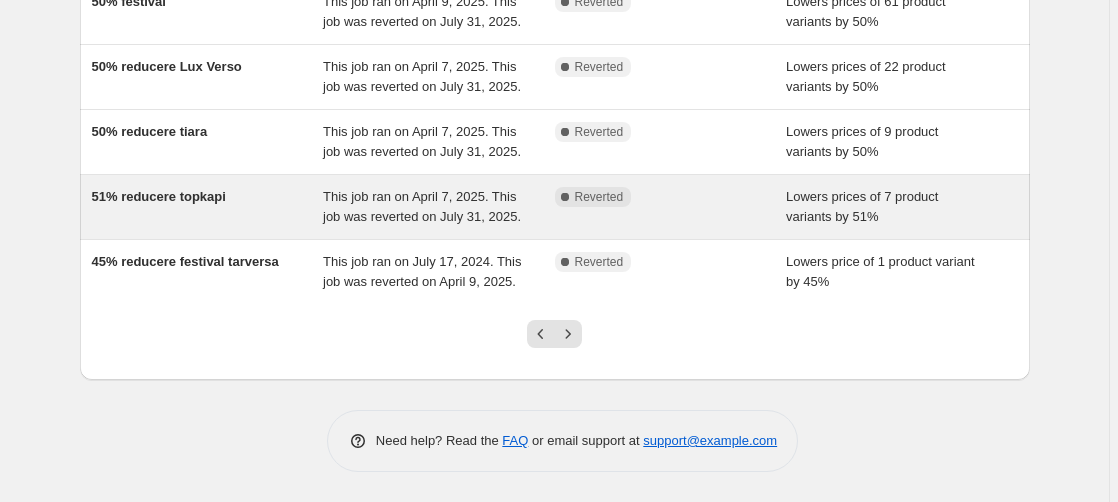 click on "51% reducere topkapi" at bounding box center [159, 196] 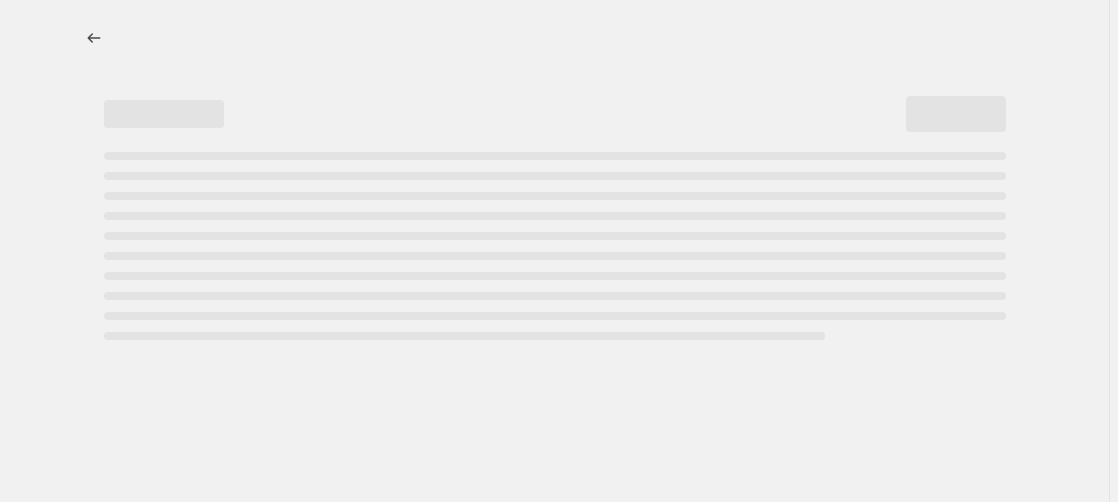 scroll, scrollTop: 0, scrollLeft: 0, axis: both 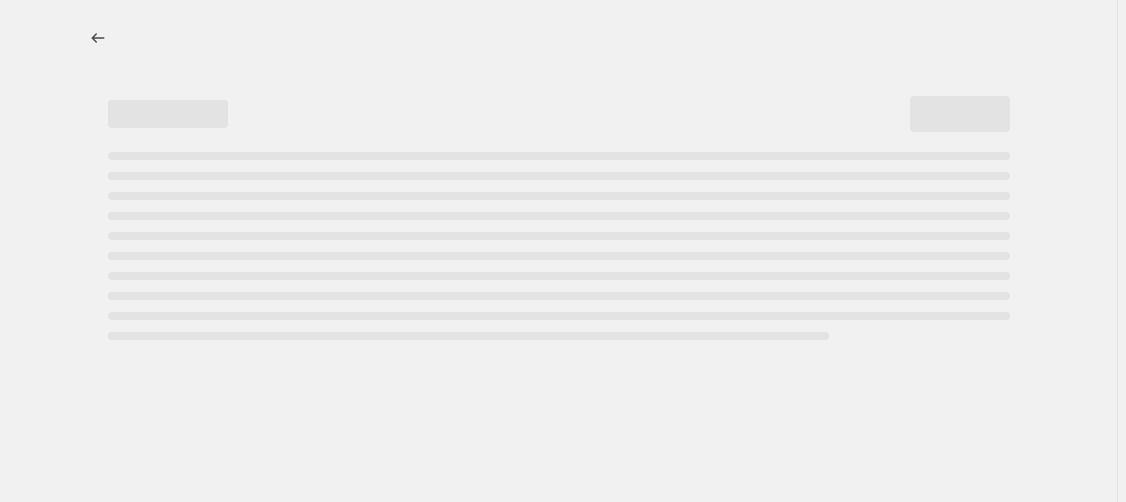 select on "percentage" 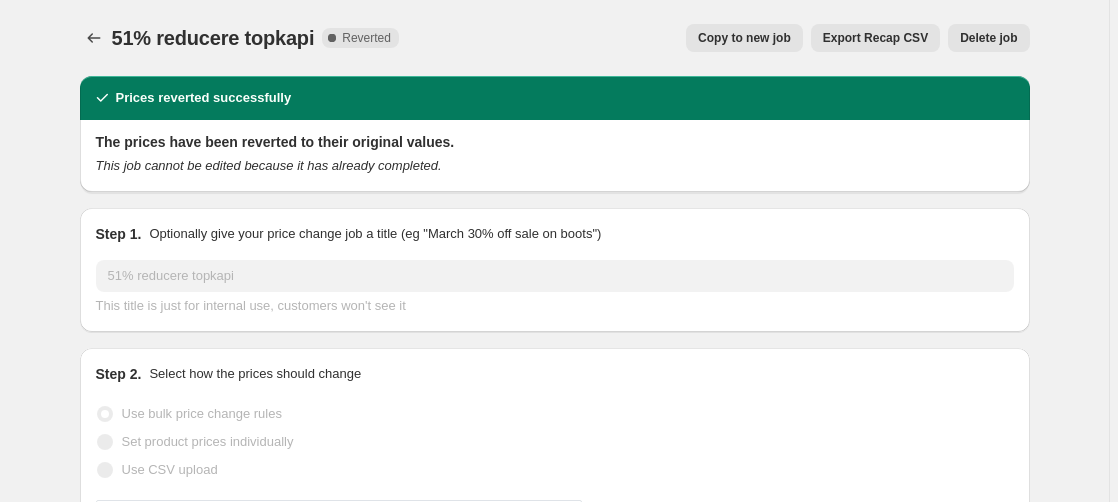 click on "Delete job" at bounding box center (988, 38) 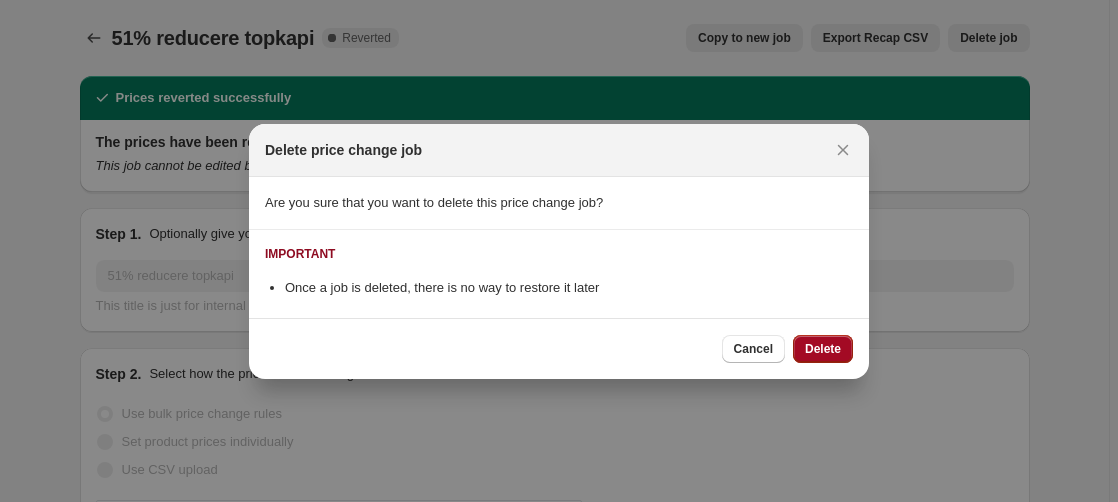 click on "Delete" at bounding box center [823, 349] 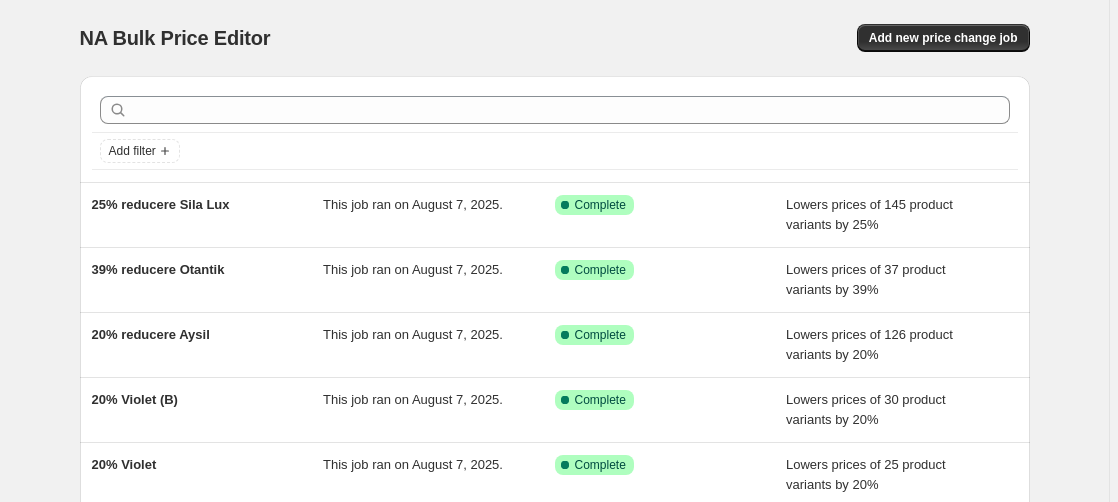 scroll, scrollTop: 528, scrollLeft: 0, axis: vertical 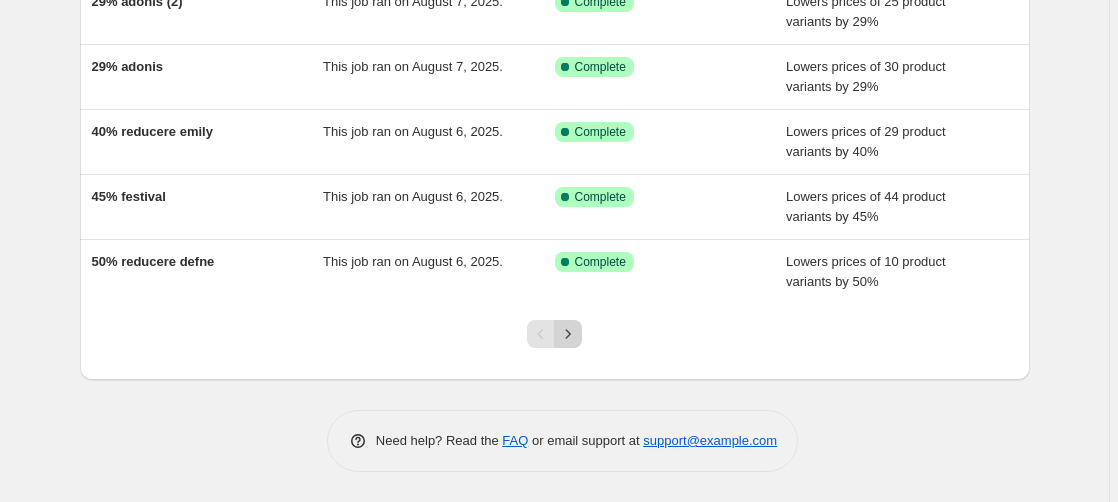 click 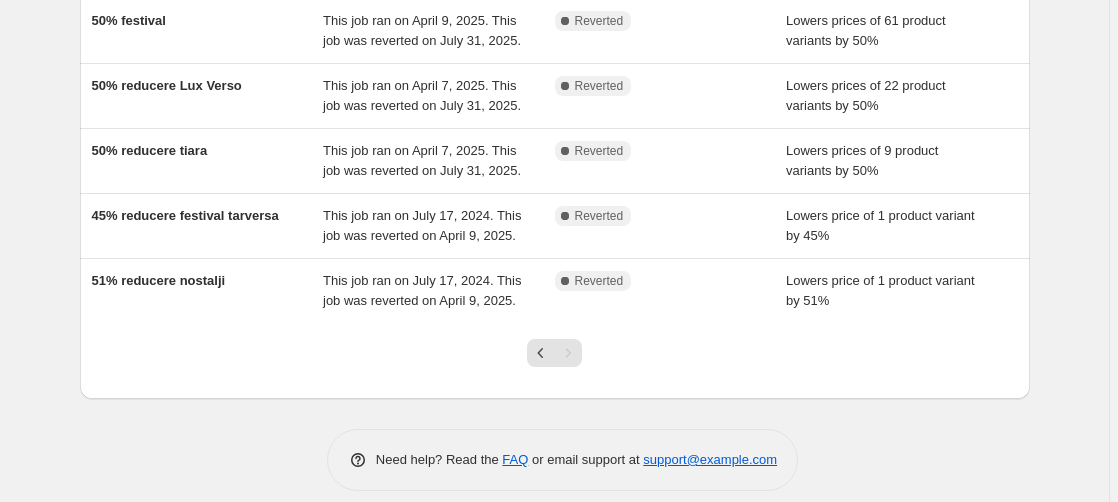 scroll, scrollTop: 528, scrollLeft: 0, axis: vertical 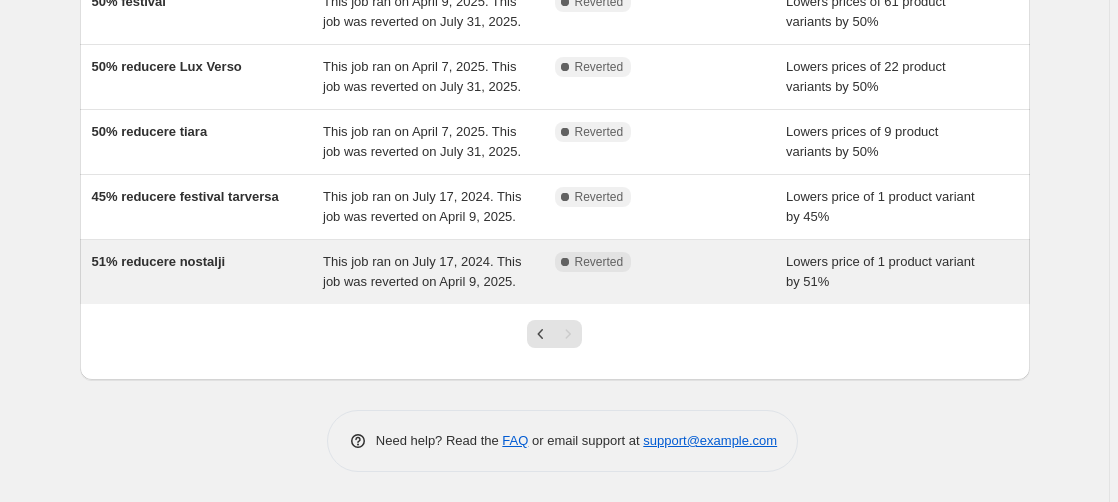 click on "51% reducere nostalji" at bounding box center (159, 261) 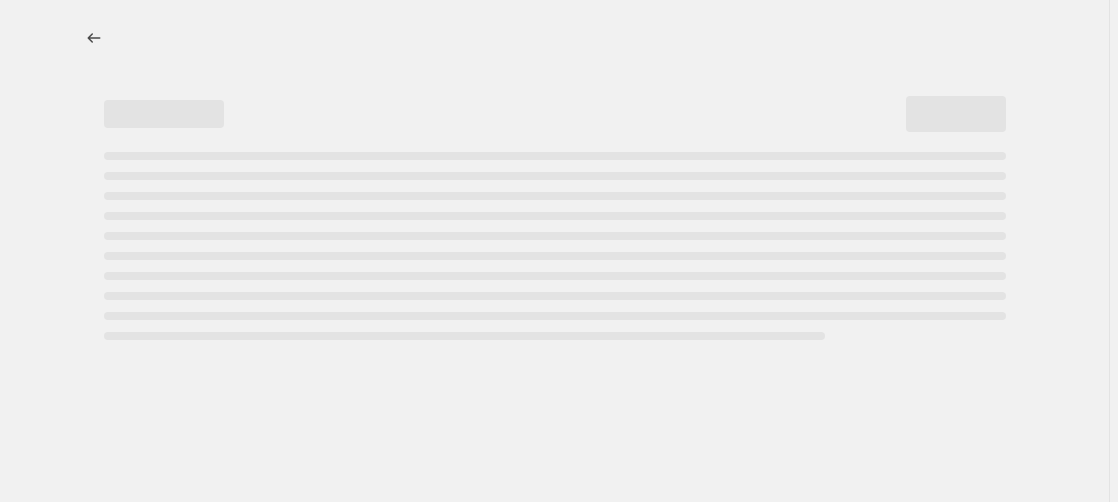scroll, scrollTop: 0, scrollLeft: 0, axis: both 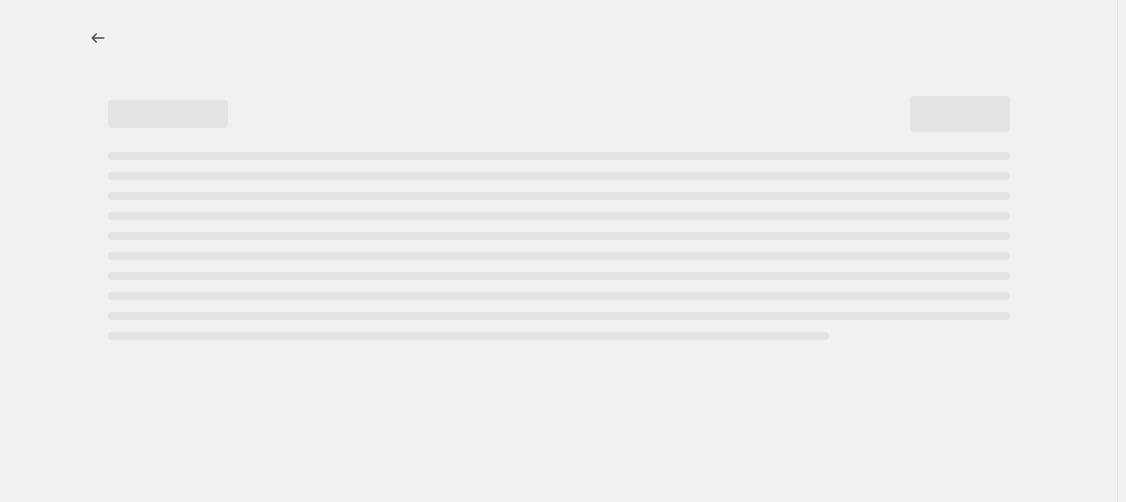 select on "percentage" 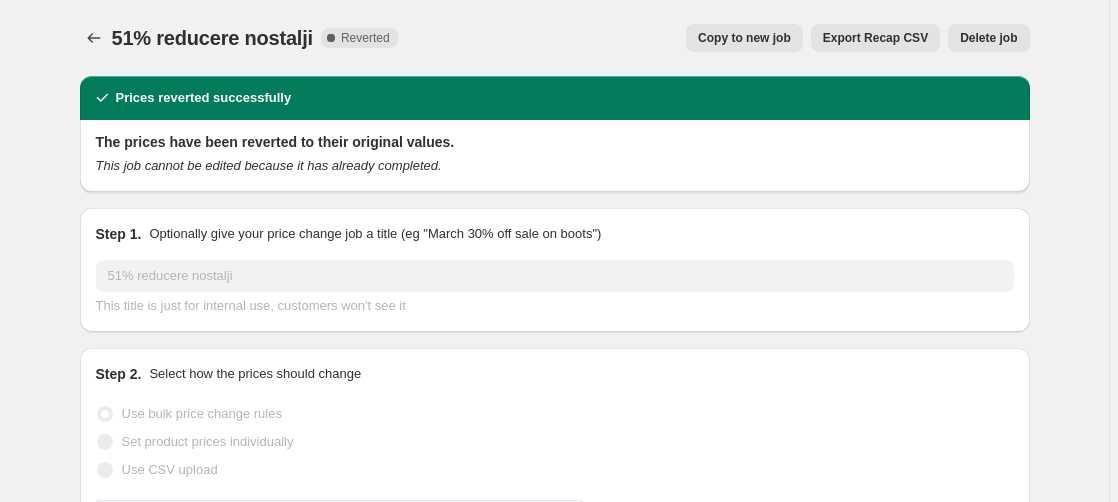 click on "Delete job" at bounding box center [988, 38] 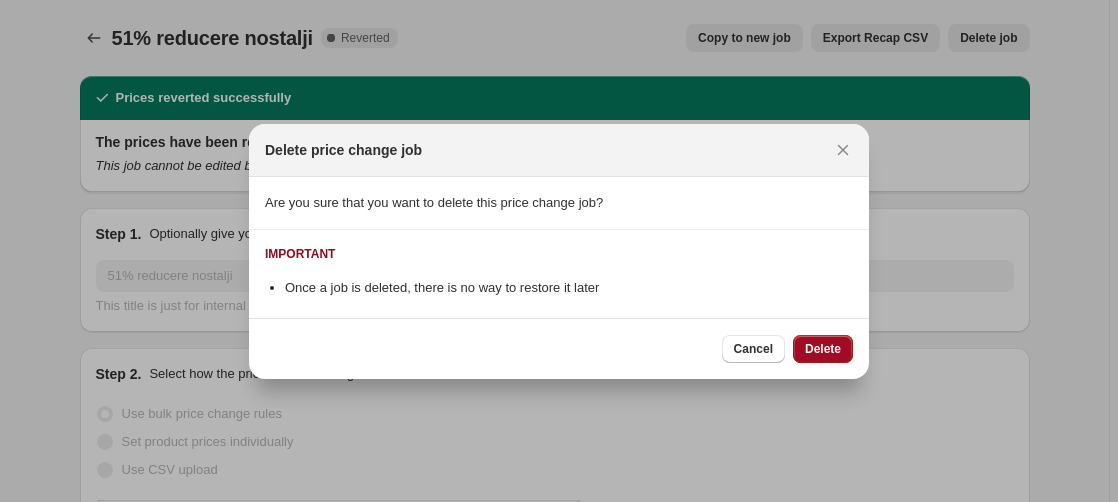 click on "Delete" at bounding box center [823, 349] 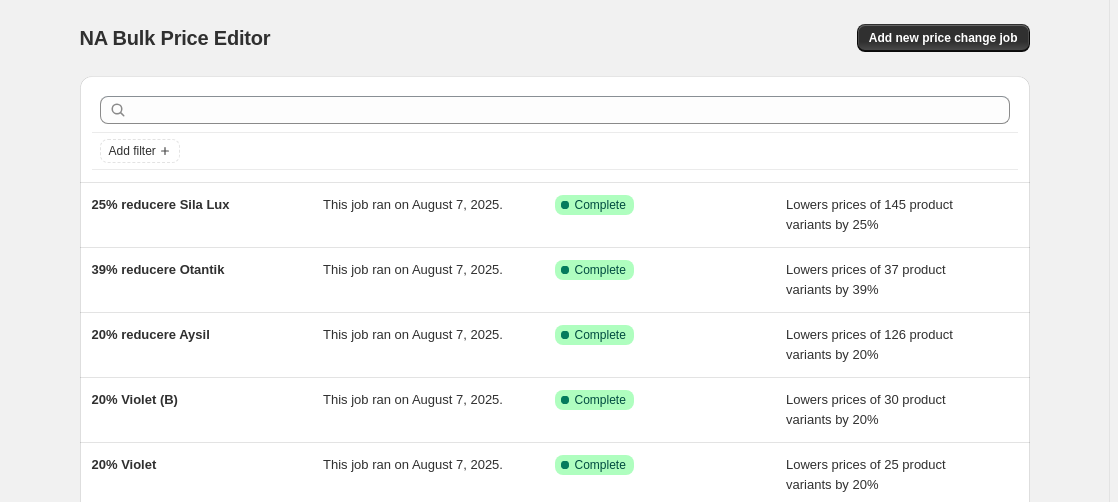 scroll, scrollTop: 528, scrollLeft: 0, axis: vertical 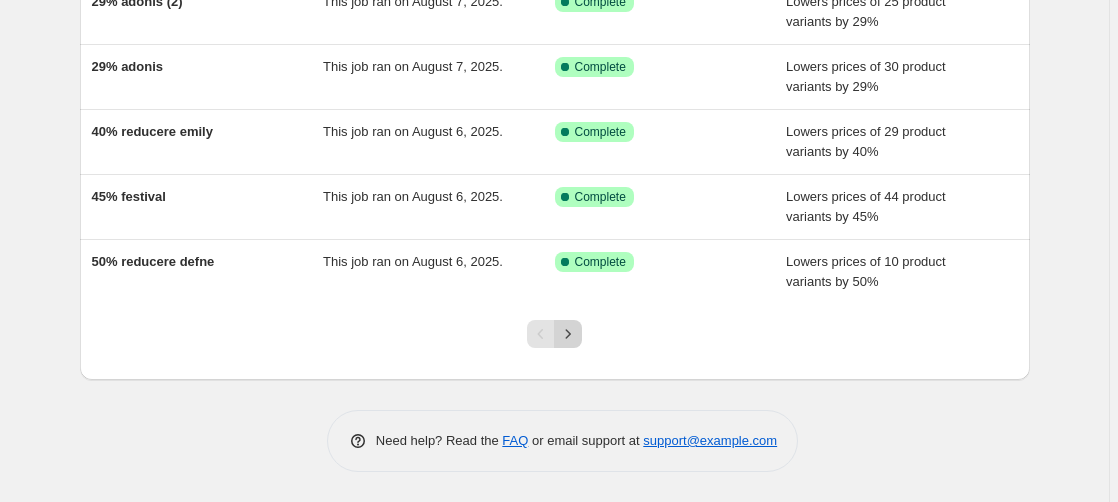 click 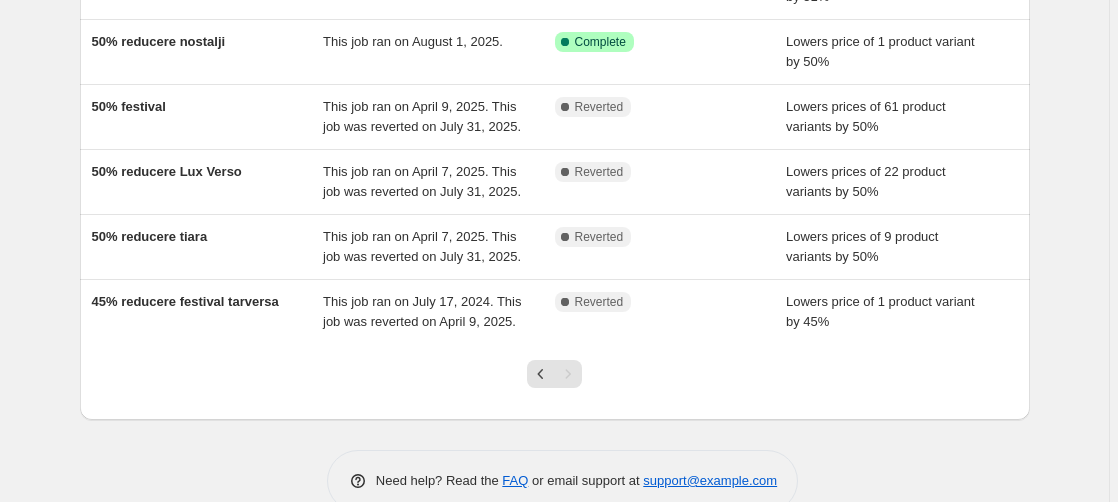 scroll, scrollTop: 463, scrollLeft: 0, axis: vertical 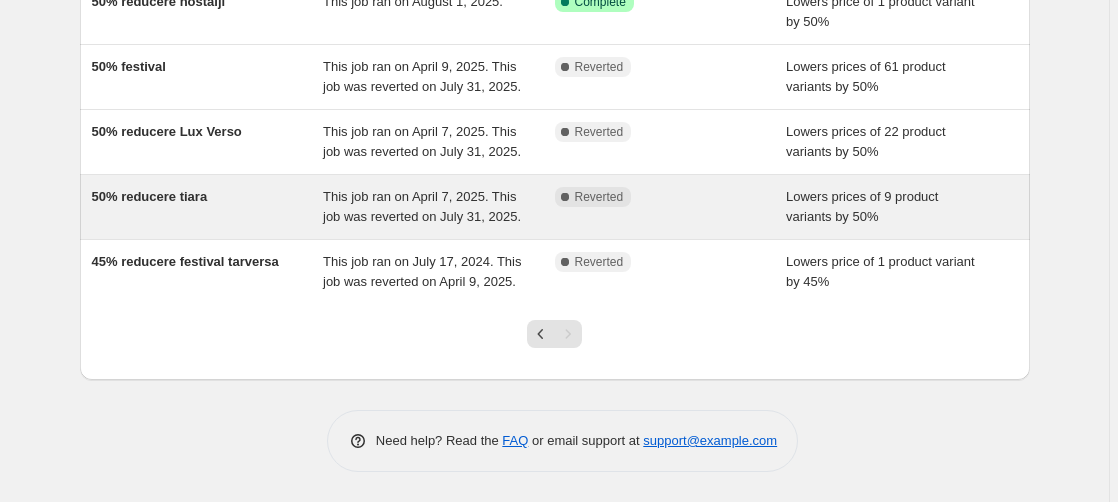 click on "50% reducere tiara" at bounding box center [150, 196] 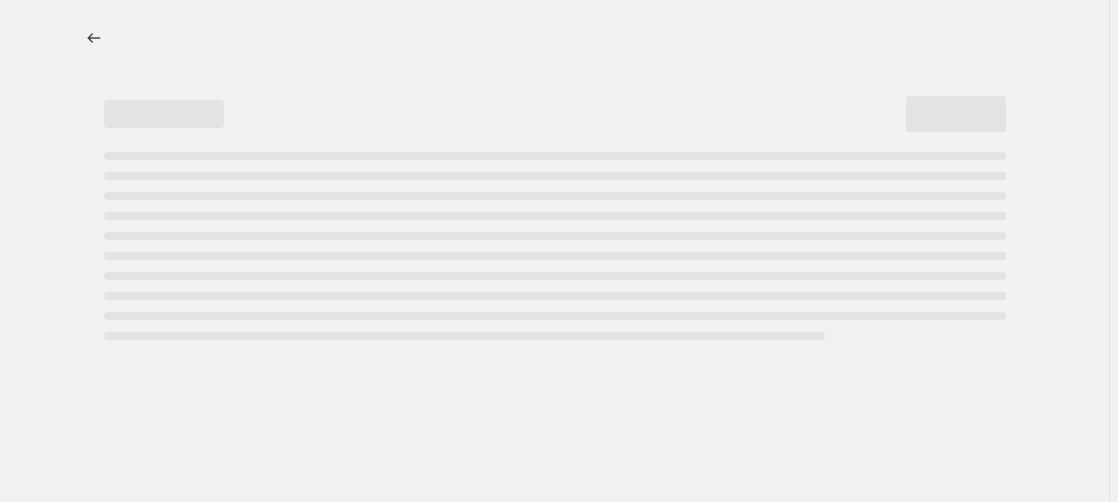 scroll, scrollTop: 0, scrollLeft: 0, axis: both 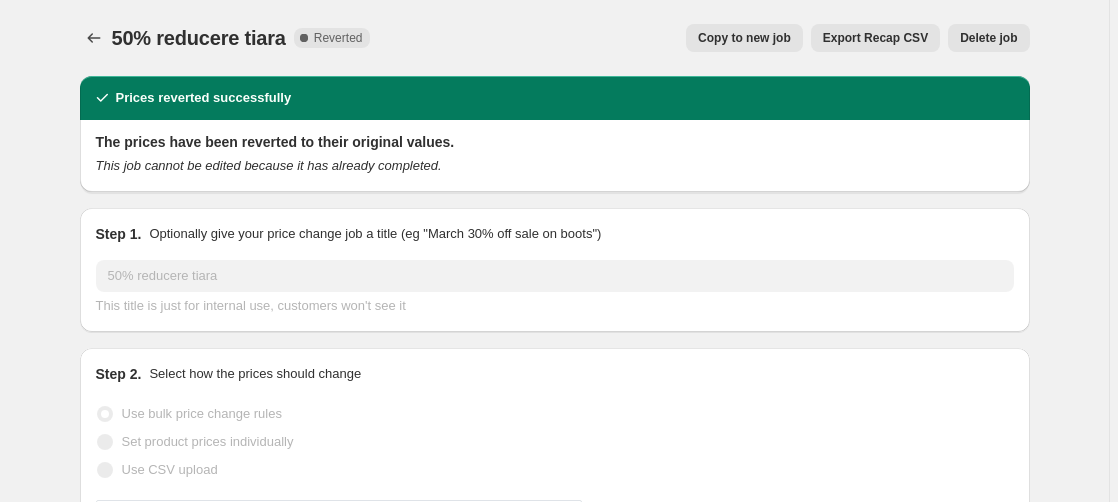 click on "Delete job" at bounding box center (988, 38) 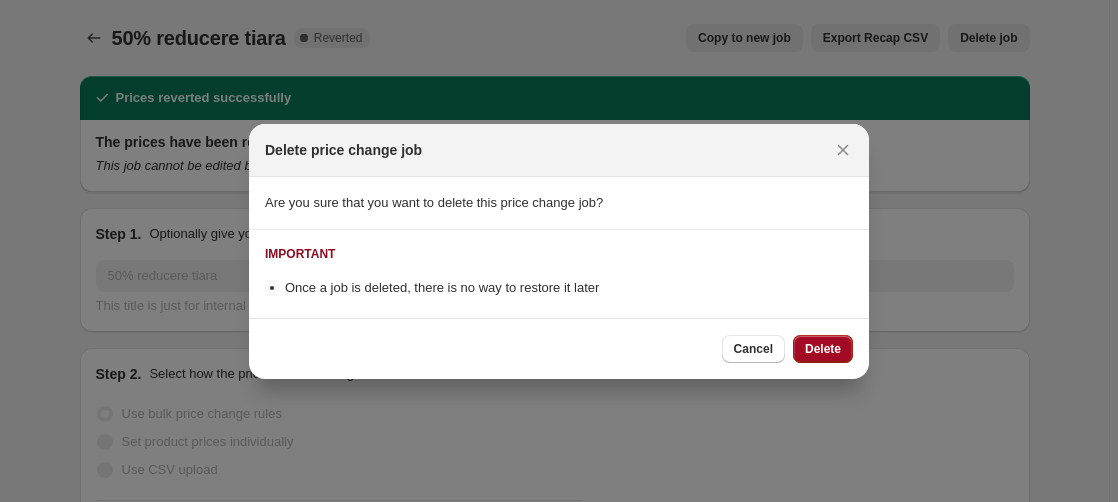 click on "Delete" at bounding box center [823, 349] 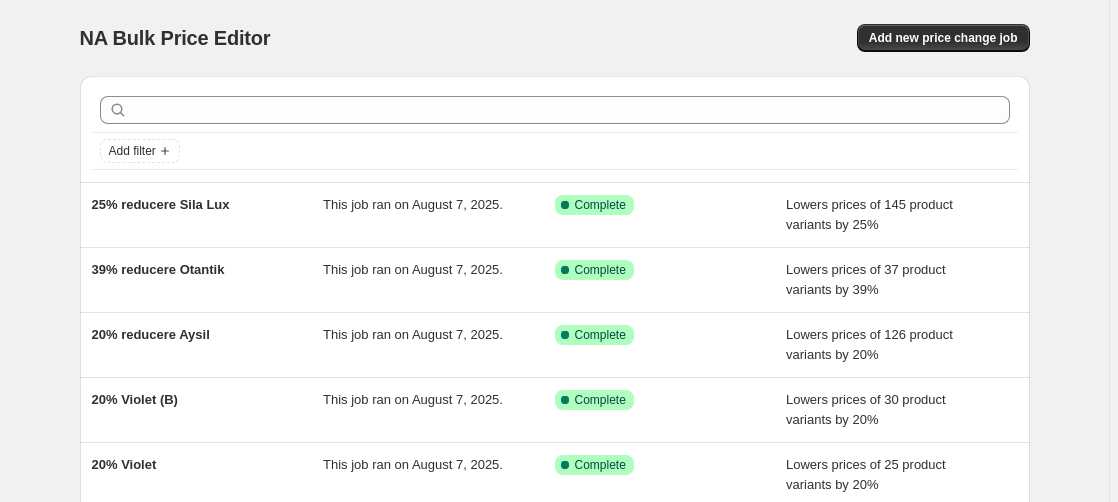 scroll, scrollTop: 528, scrollLeft: 0, axis: vertical 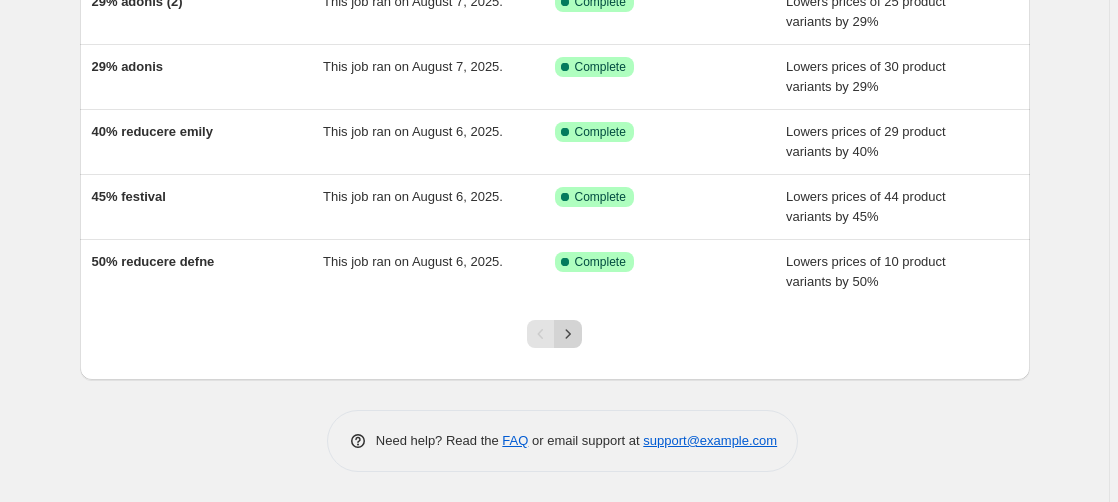 click 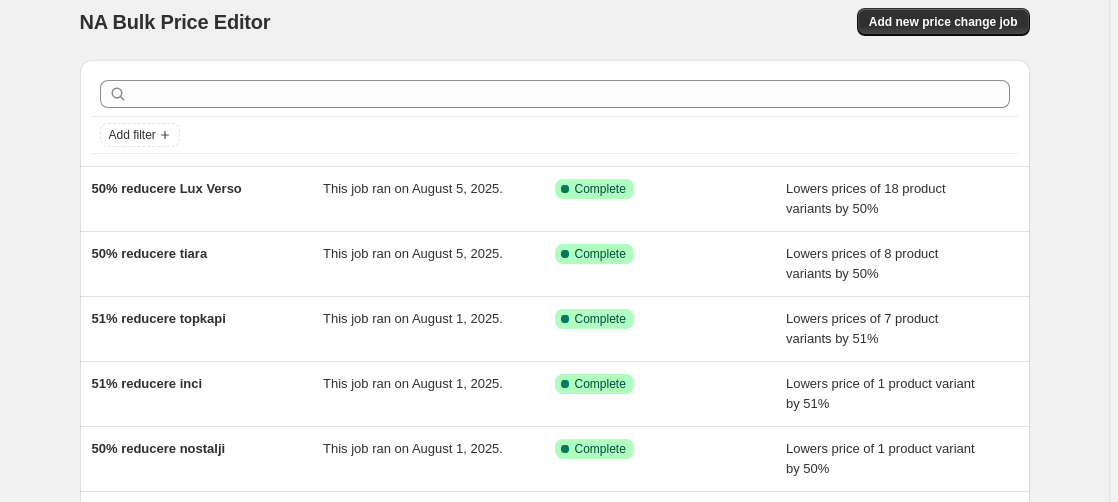 scroll, scrollTop: 398, scrollLeft: 0, axis: vertical 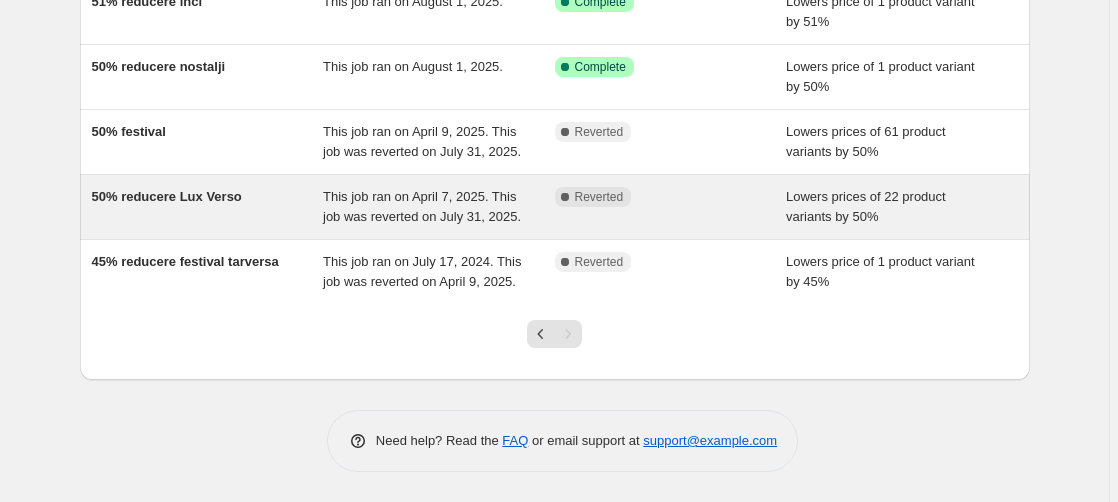 click on "50% reducere Lux Verso" at bounding box center [167, 196] 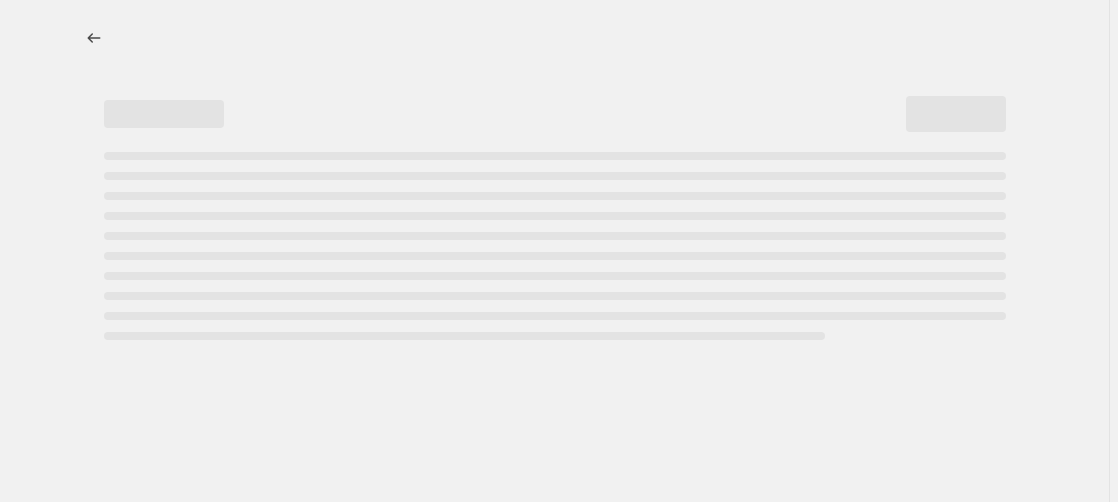 scroll, scrollTop: 0, scrollLeft: 0, axis: both 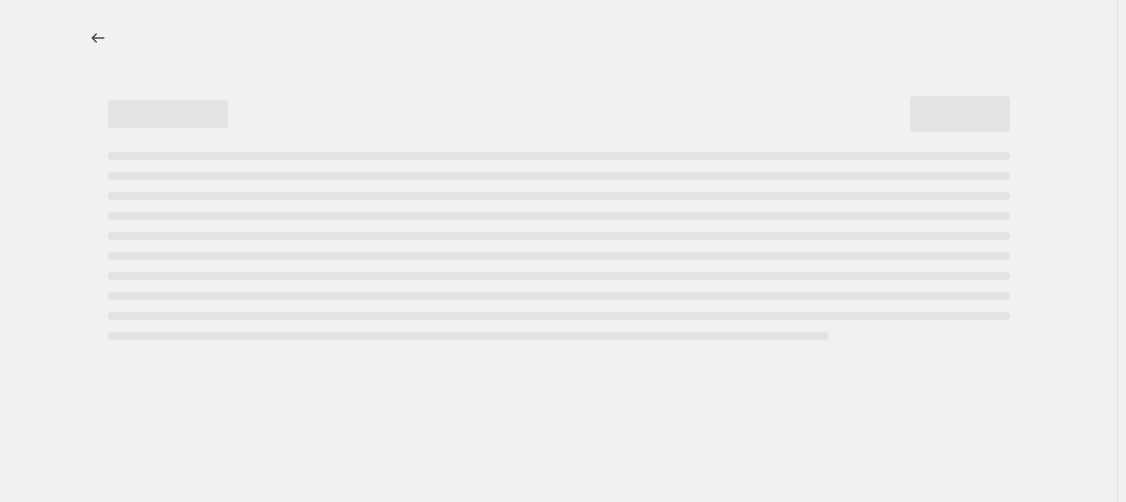 select on "percentage" 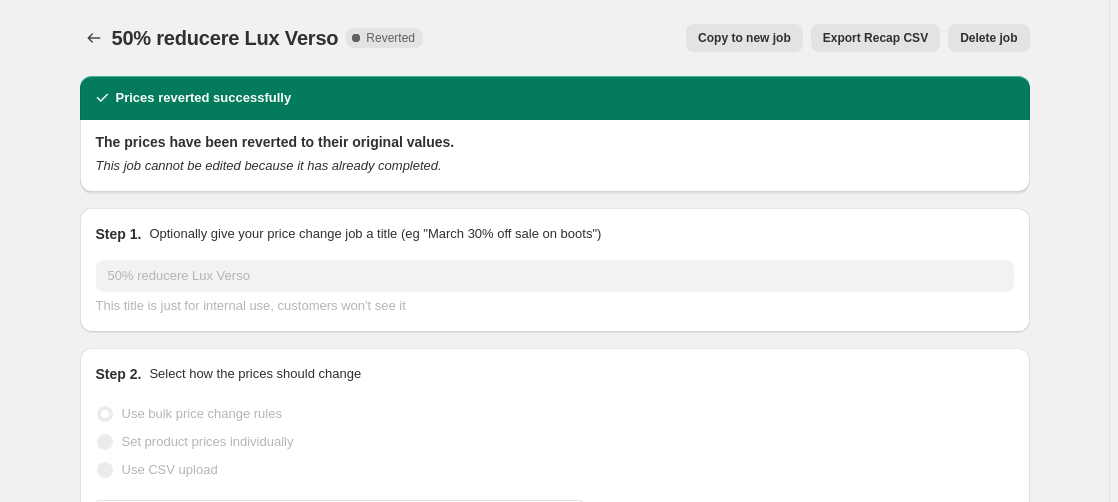 click on "Delete job" at bounding box center [988, 38] 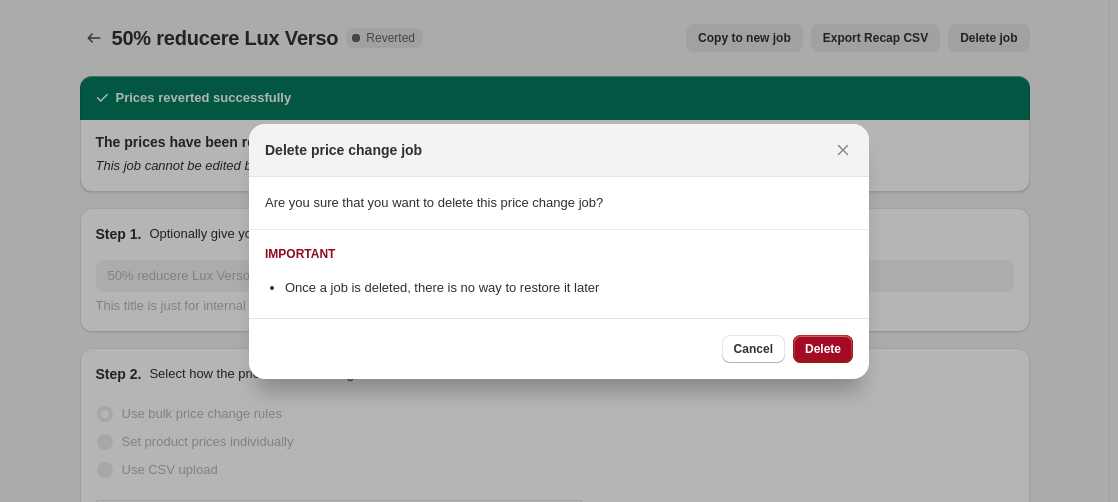 click on "Delete" at bounding box center (823, 349) 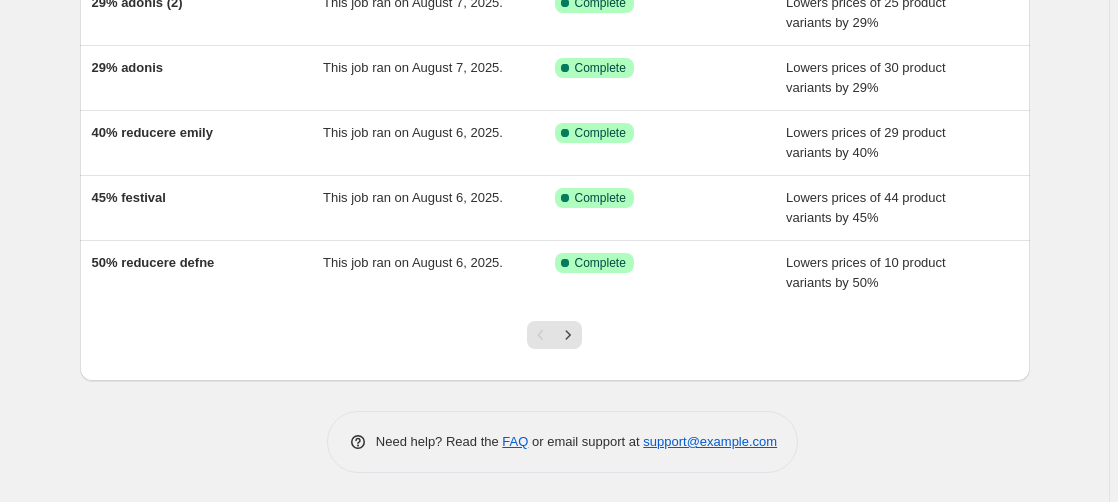 scroll, scrollTop: 528, scrollLeft: 0, axis: vertical 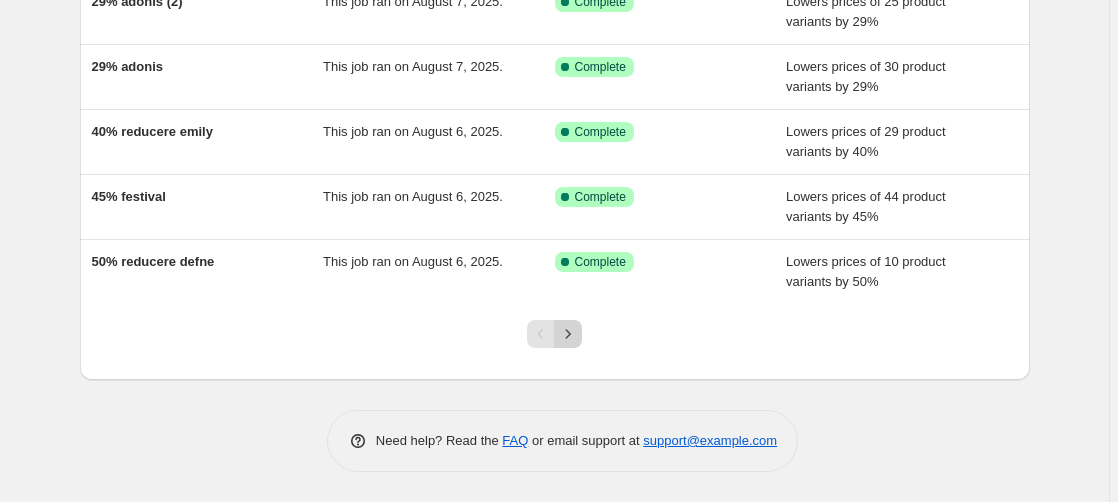 click 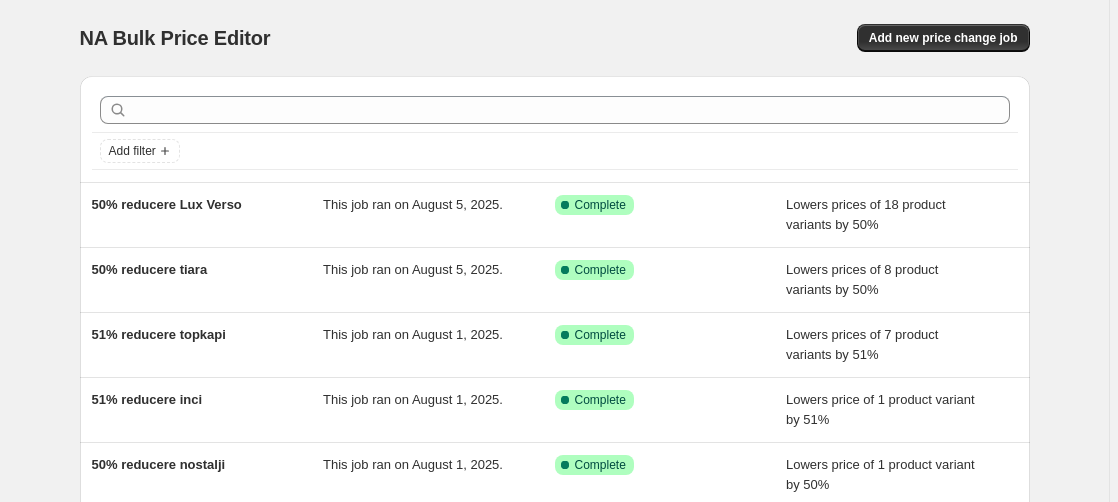 scroll, scrollTop: 333, scrollLeft: 0, axis: vertical 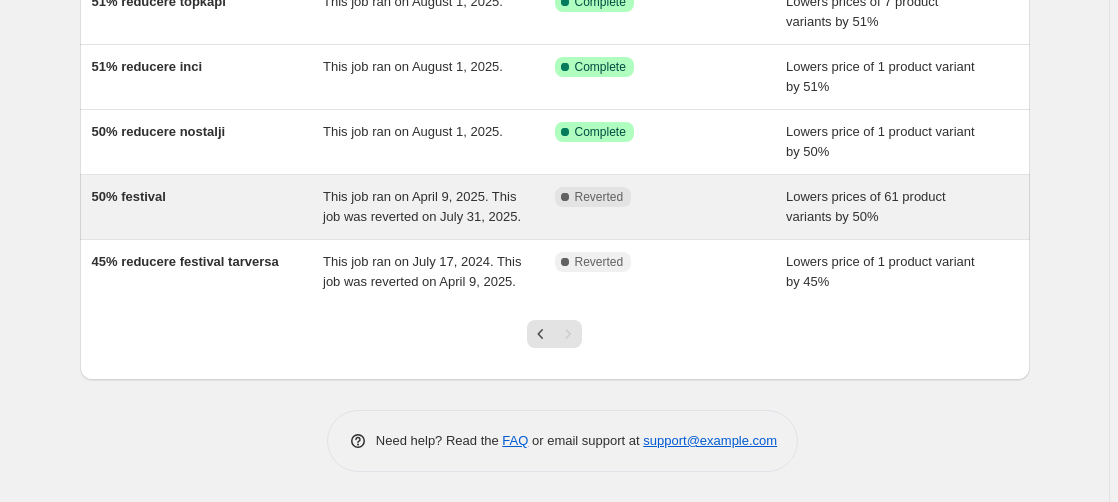 click on "50% festival" at bounding box center [129, 196] 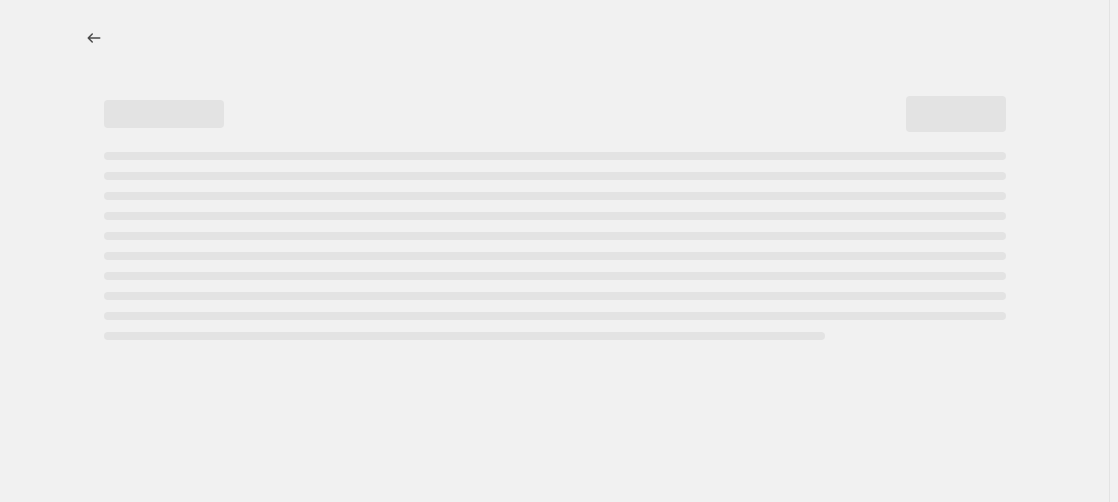 scroll, scrollTop: 0, scrollLeft: 0, axis: both 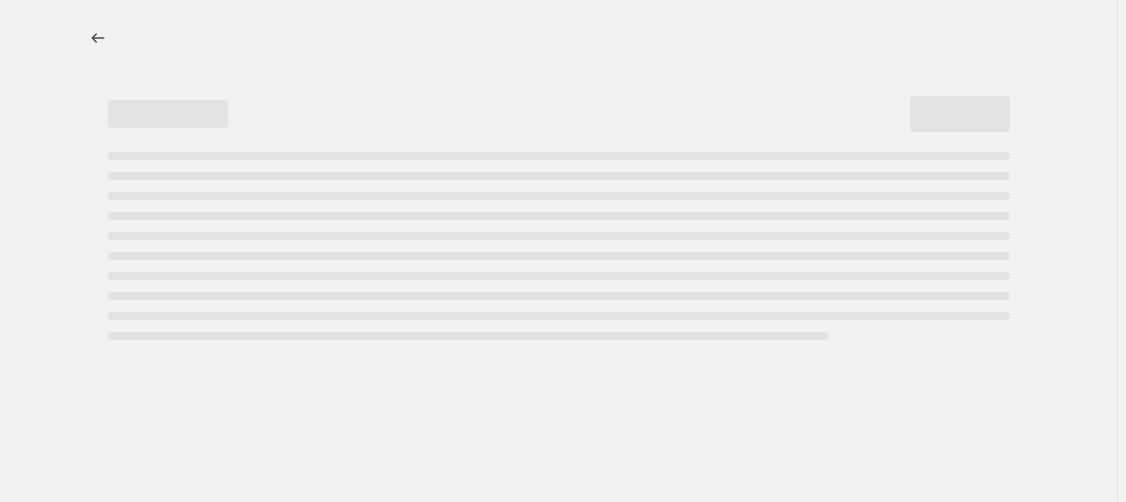 select on "percentage" 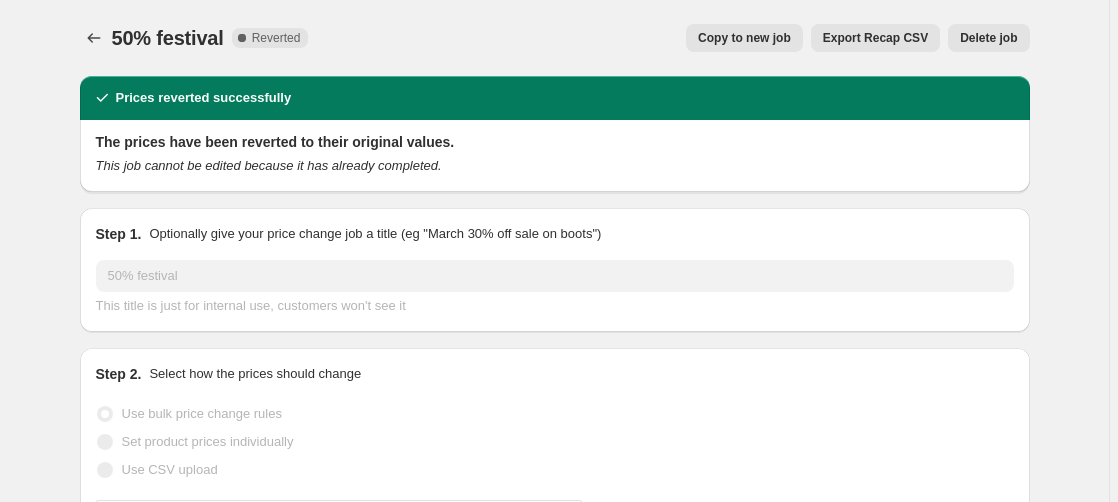 click on "Delete job" at bounding box center [988, 38] 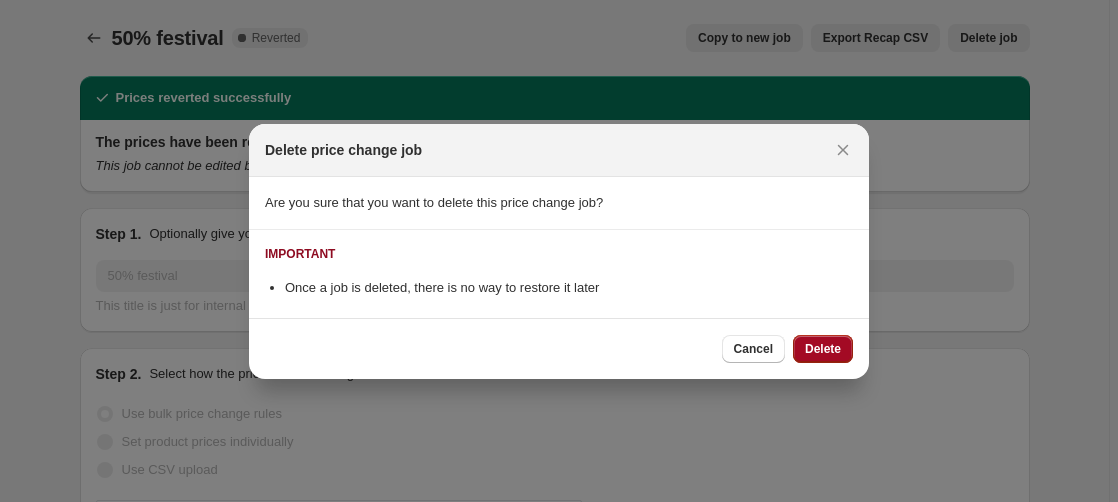 click on "Delete" at bounding box center [823, 349] 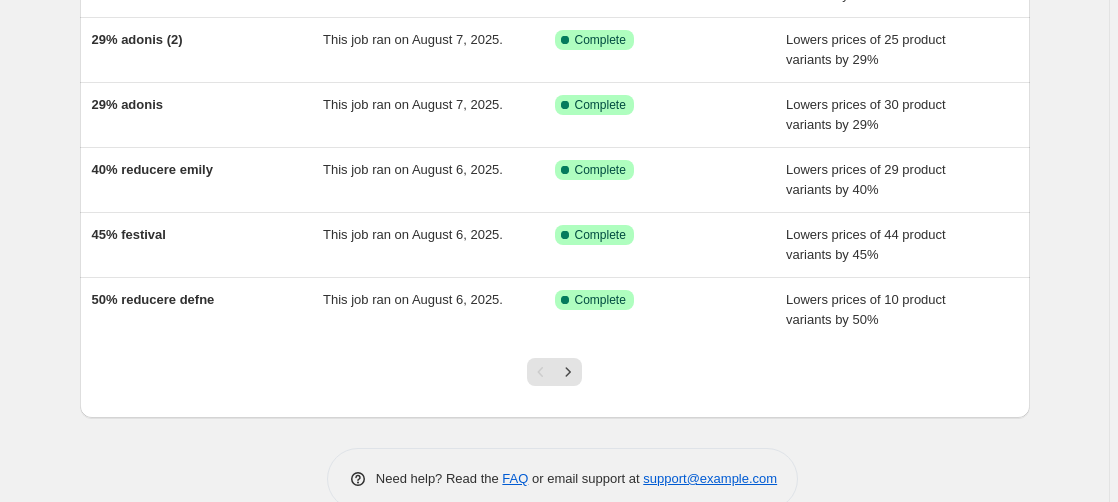 scroll, scrollTop: 528, scrollLeft: 0, axis: vertical 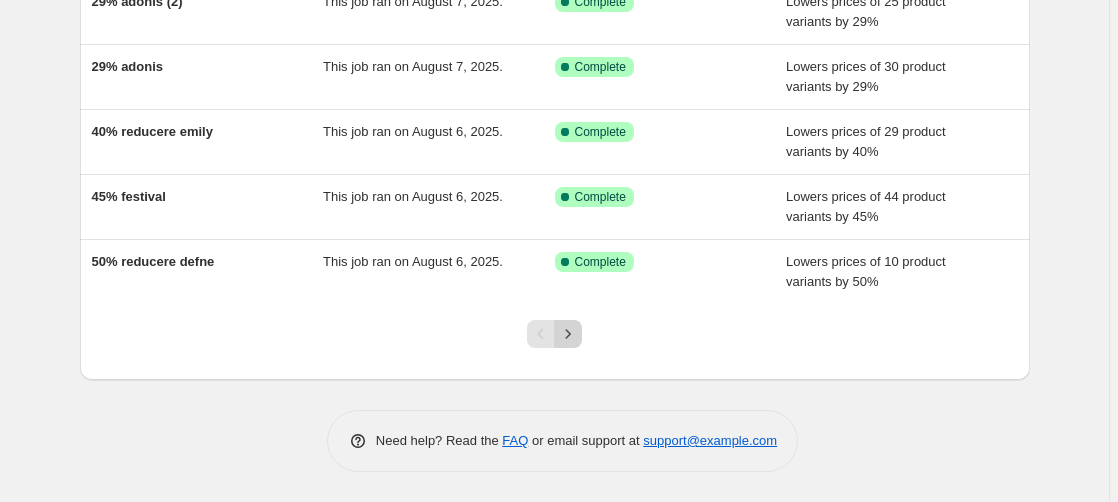 click 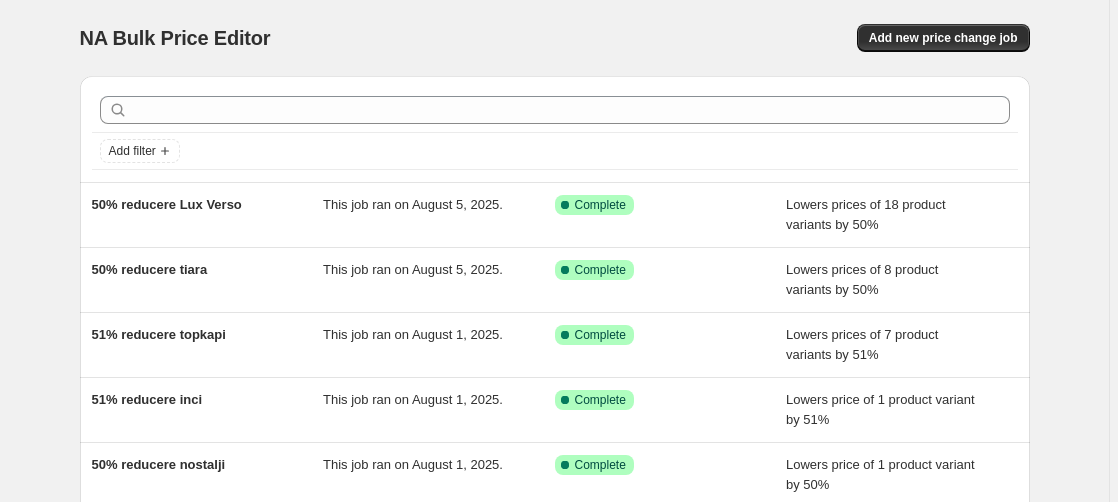 scroll, scrollTop: 268, scrollLeft: 0, axis: vertical 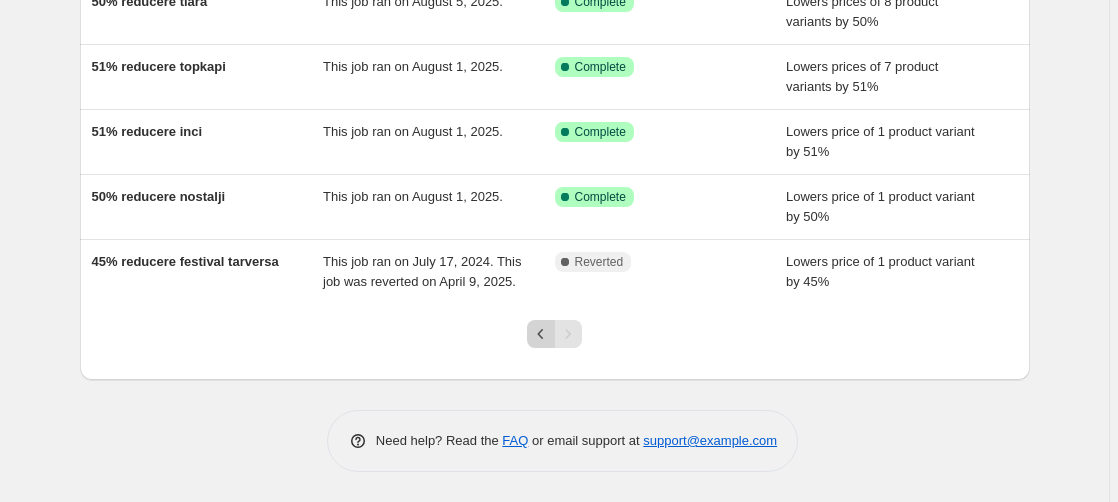 click 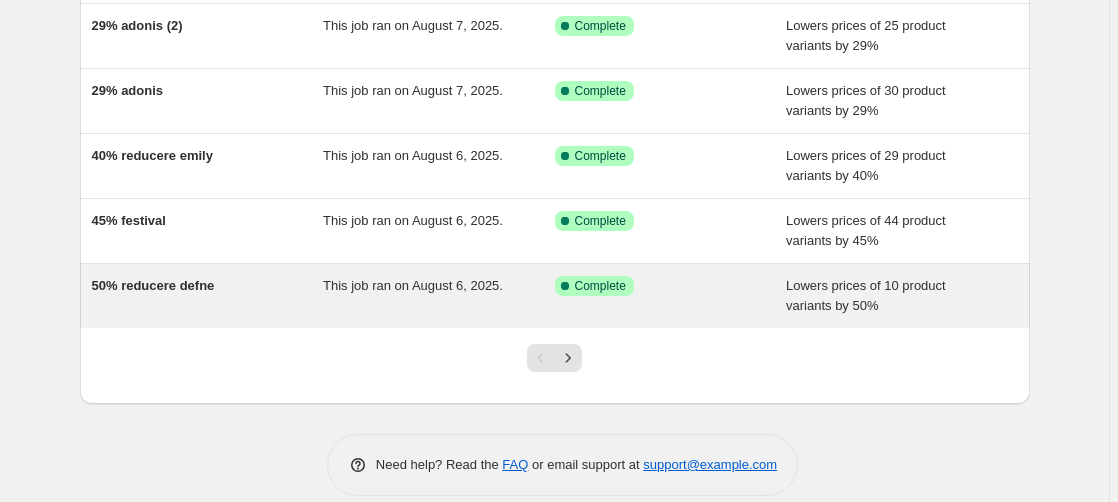 scroll, scrollTop: 528, scrollLeft: 0, axis: vertical 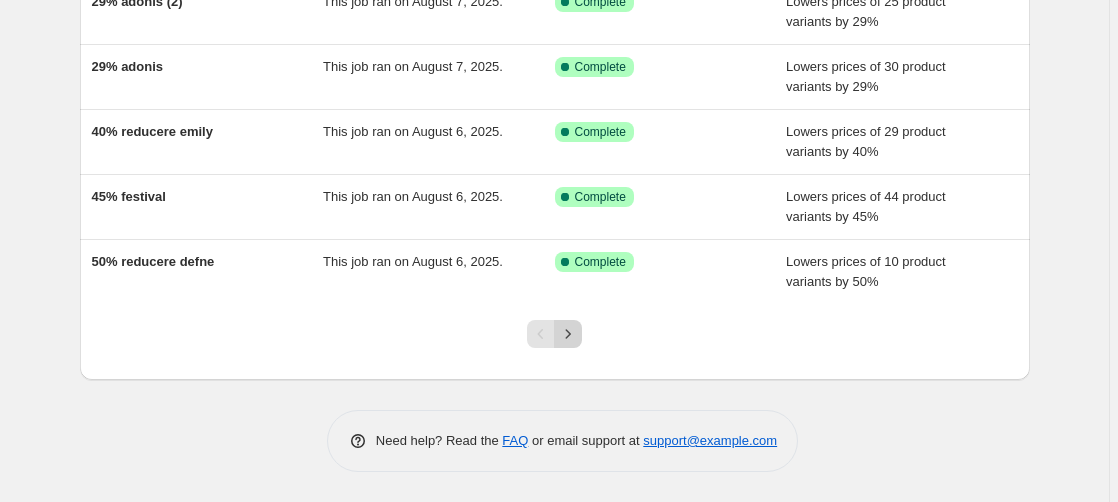 click 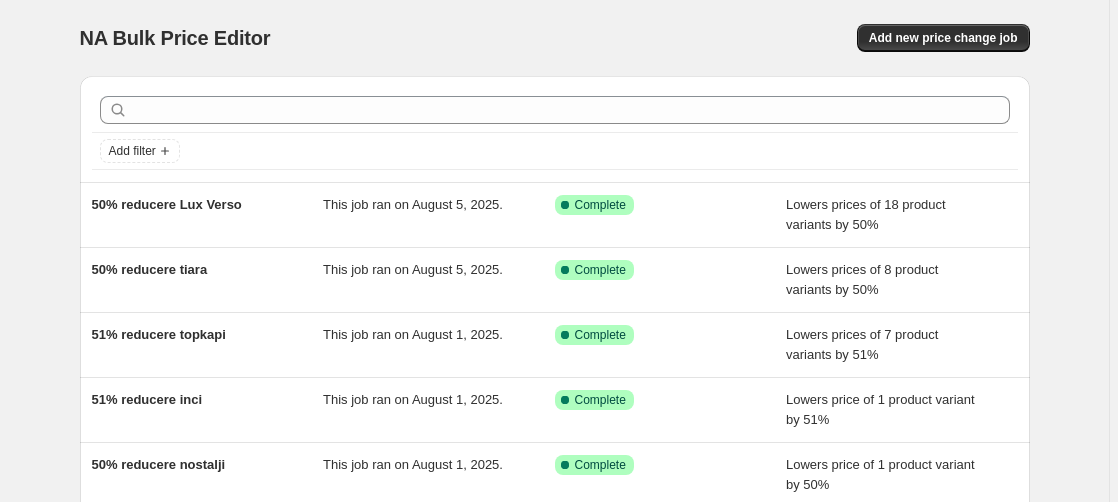 scroll, scrollTop: 268, scrollLeft: 0, axis: vertical 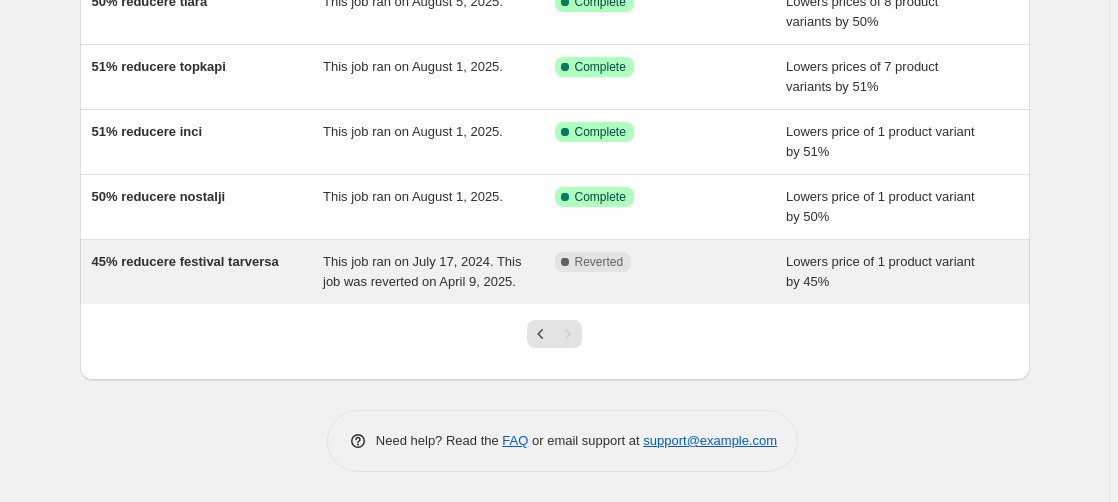 click on "This job ran on July 17, 2024. This job was reverted on April 9, 2025." at bounding box center [422, 271] 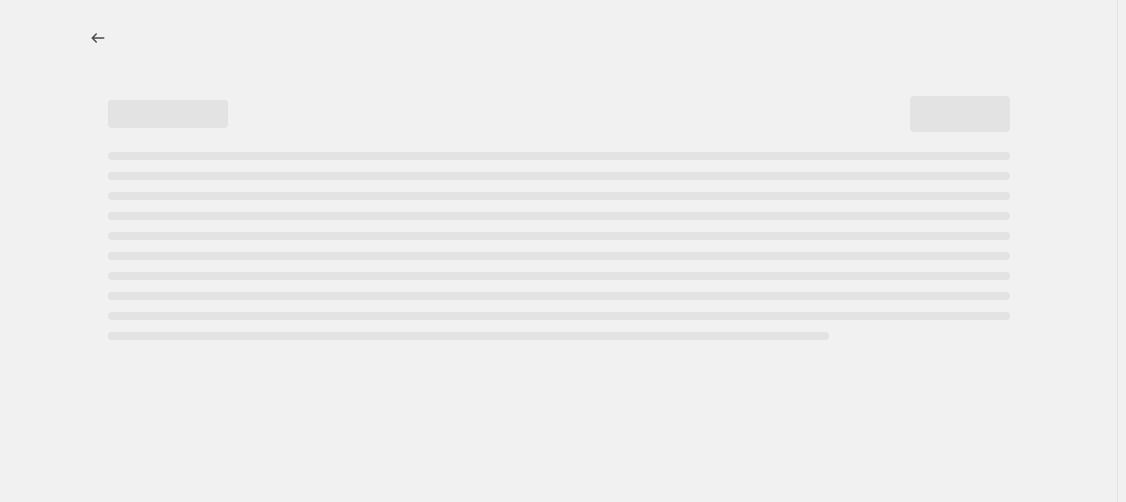 select on "percentage" 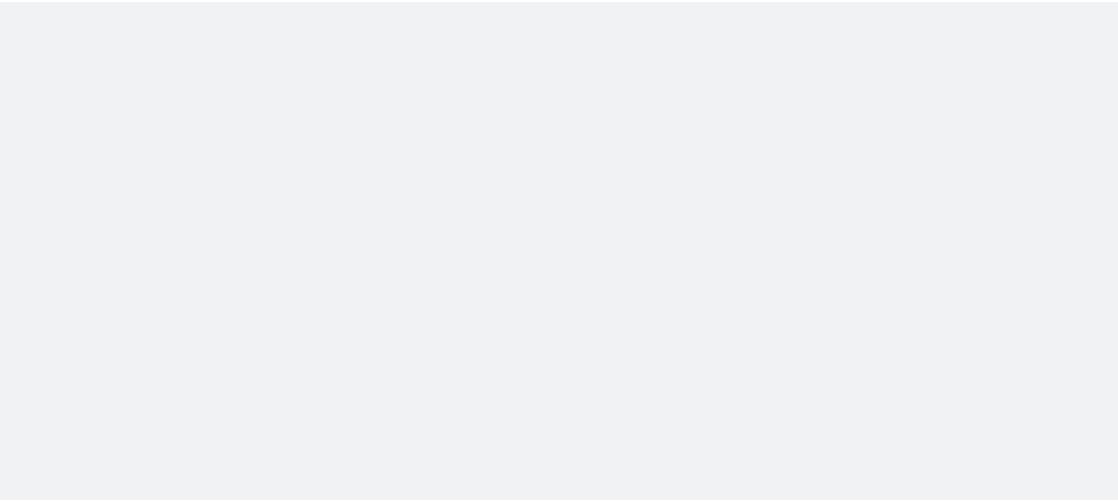 scroll, scrollTop: 0, scrollLeft: 0, axis: both 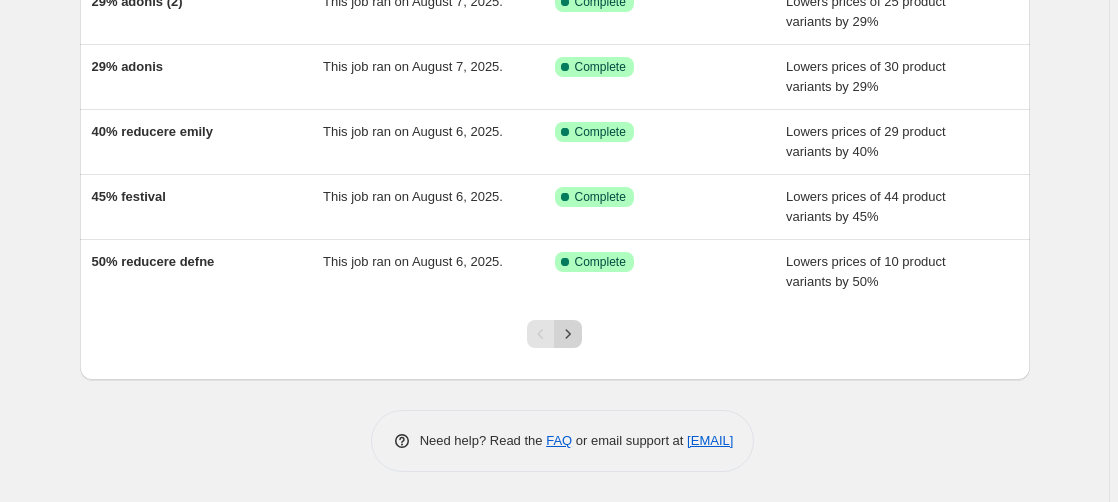 click 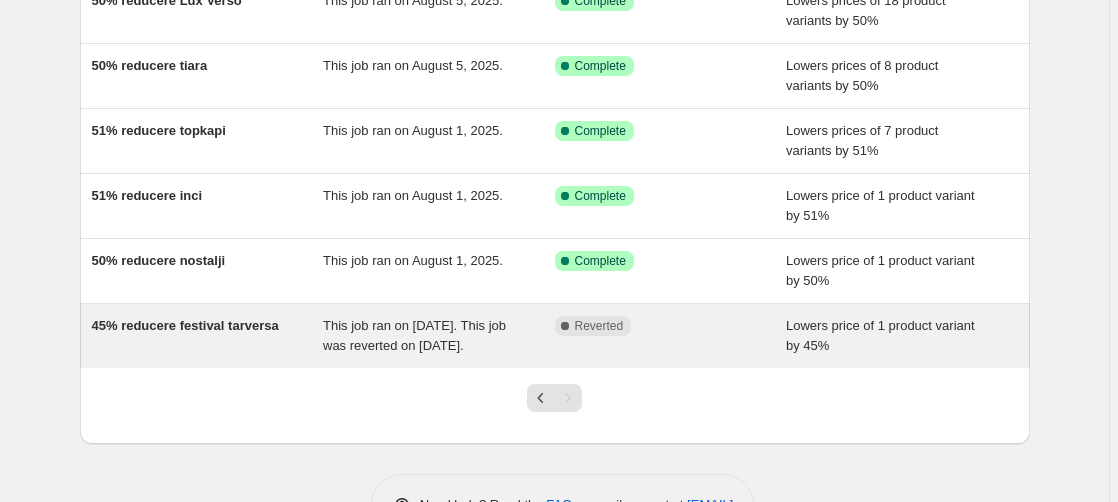 scroll, scrollTop: 268, scrollLeft: 0, axis: vertical 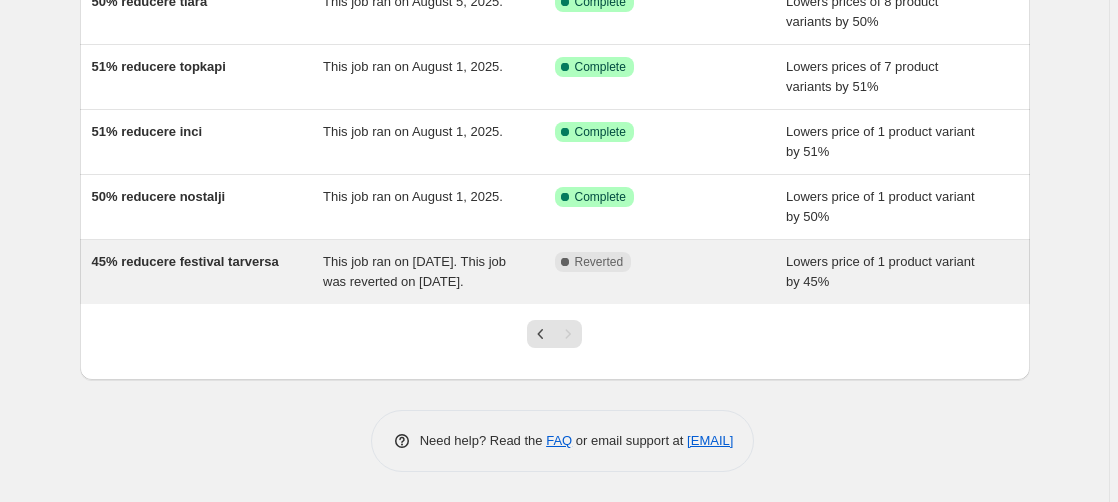 click on "This job ran on July 17, 2024. This job was reverted on April 9, 2025." at bounding box center [414, 271] 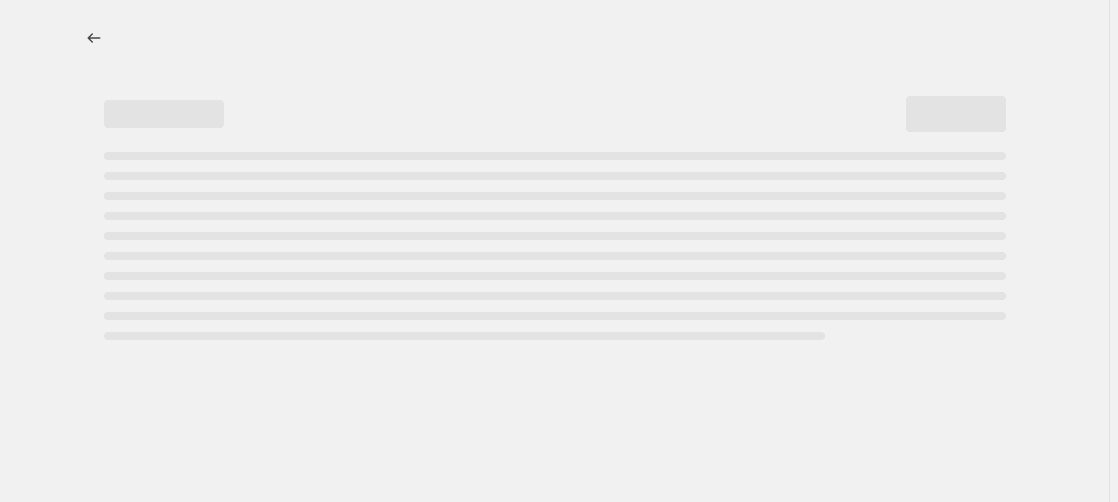 scroll, scrollTop: 0, scrollLeft: 0, axis: both 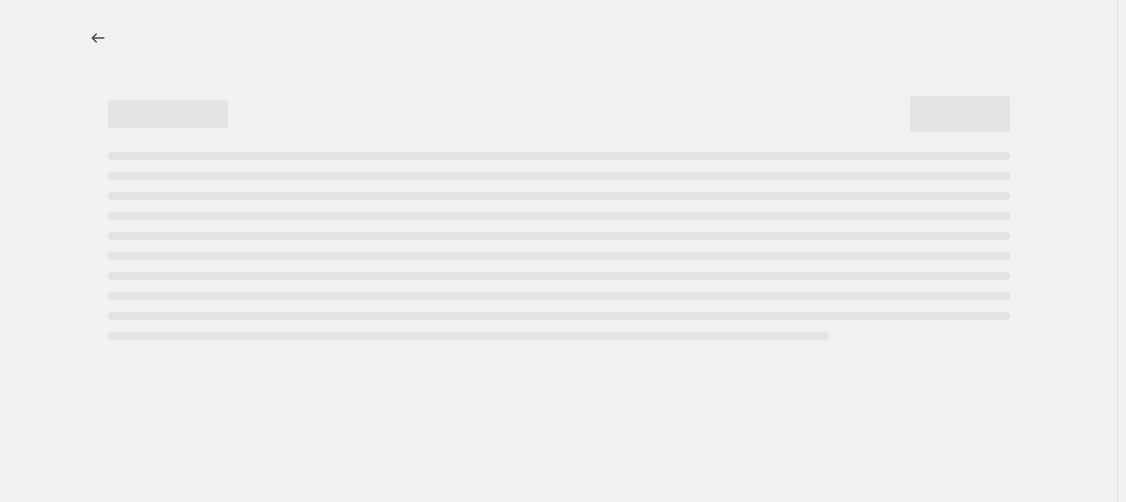select on "percentage" 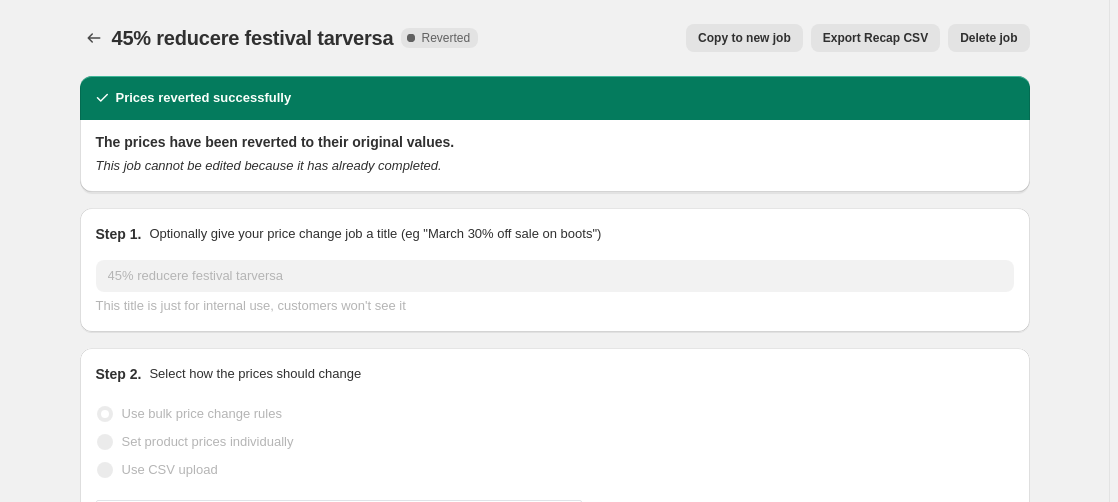 click on "Copy to new job" at bounding box center [744, 38] 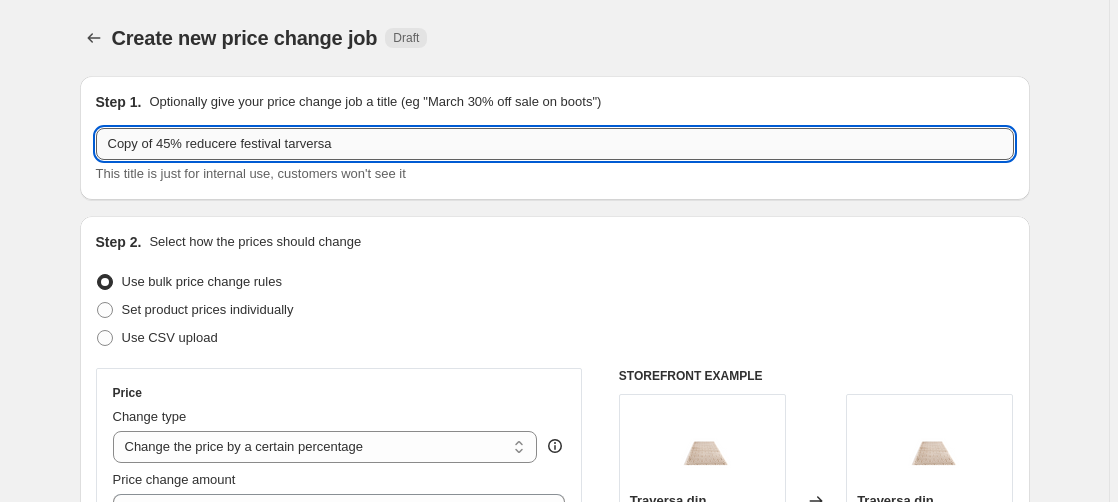 drag, startPoint x: 177, startPoint y: 146, endPoint x: 71, endPoint y: 136, distance: 106.47065 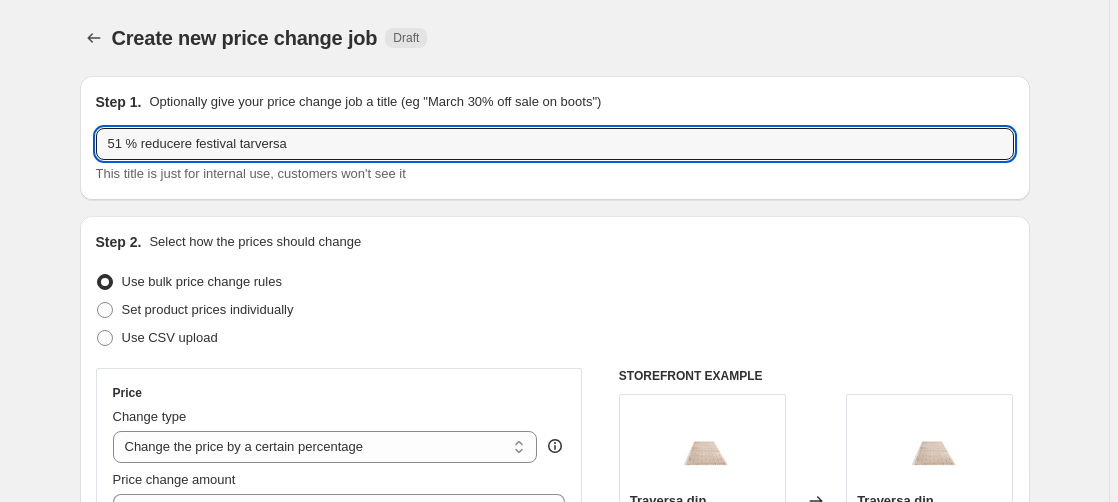 scroll, scrollTop: 408, scrollLeft: 0, axis: vertical 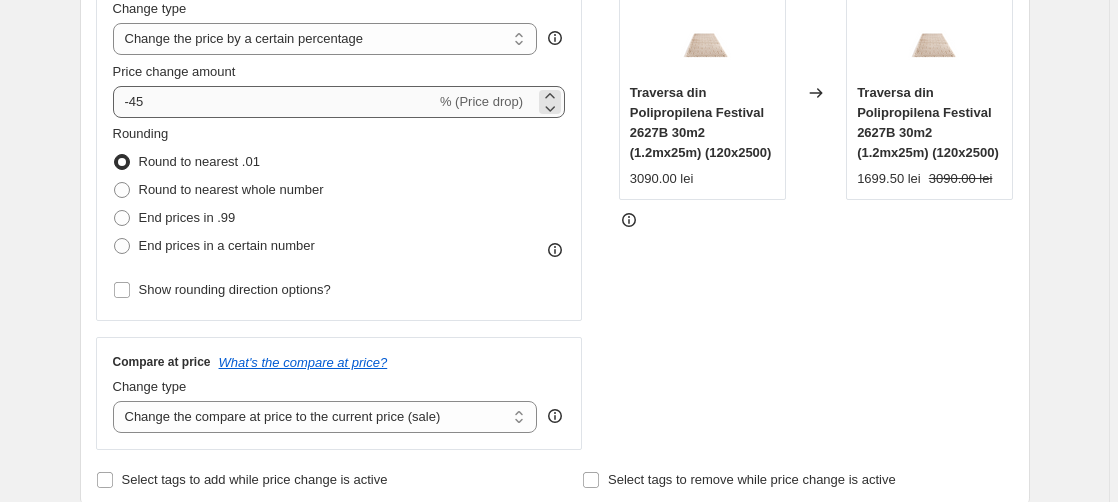type on "51 % reducere festival tarversa" 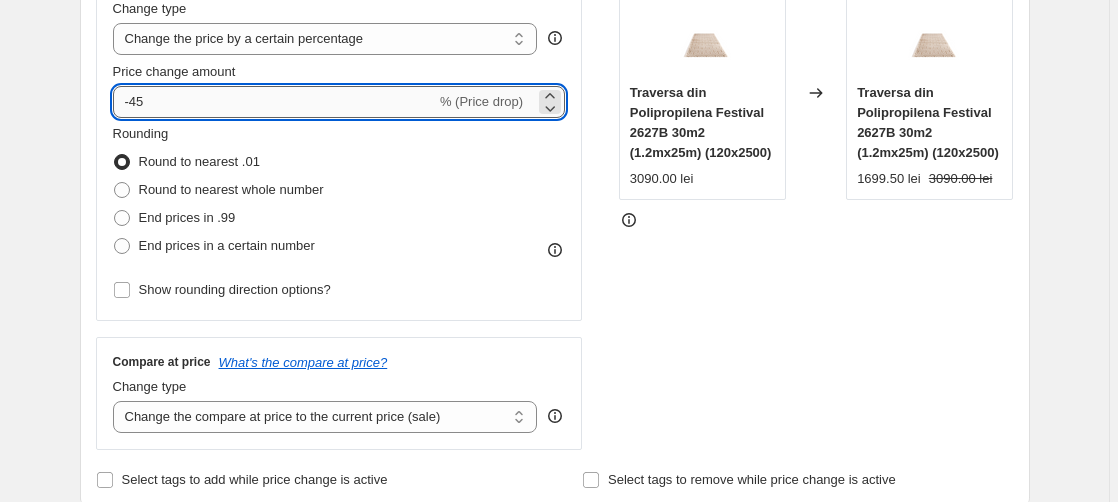 drag, startPoint x: 136, startPoint y: 98, endPoint x: 163, endPoint y: 103, distance: 27.45906 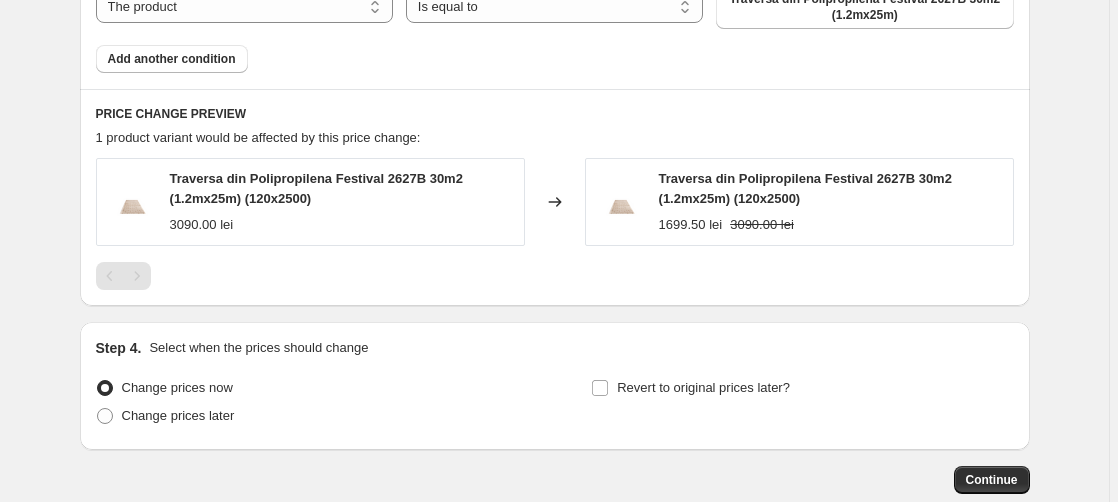 scroll, scrollTop: 1326, scrollLeft: 0, axis: vertical 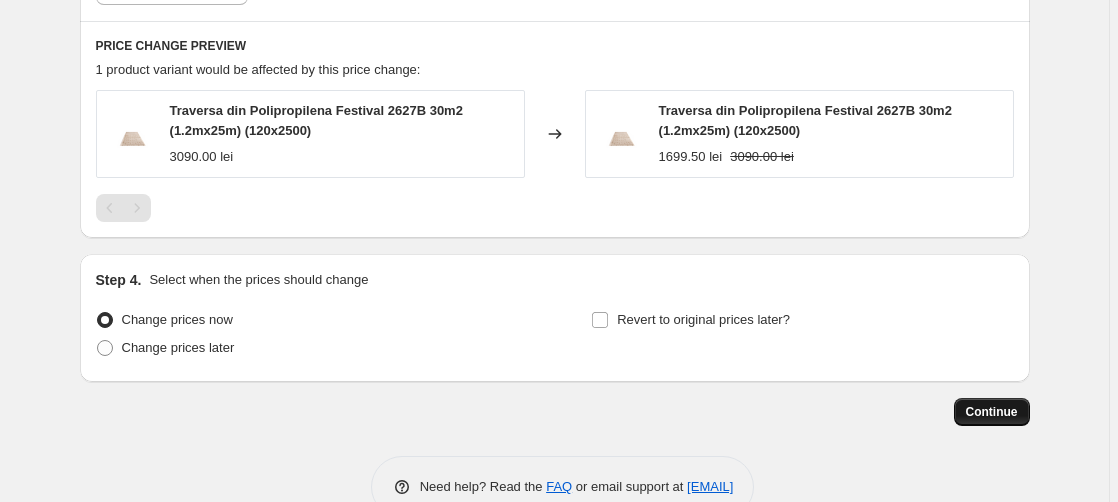 type on "-51" 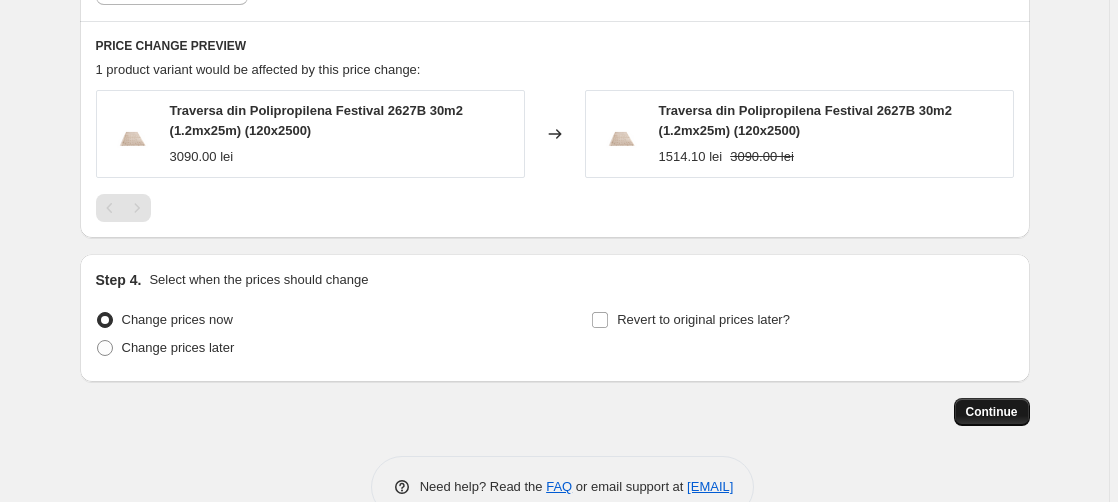 click on "Continue" at bounding box center [992, 412] 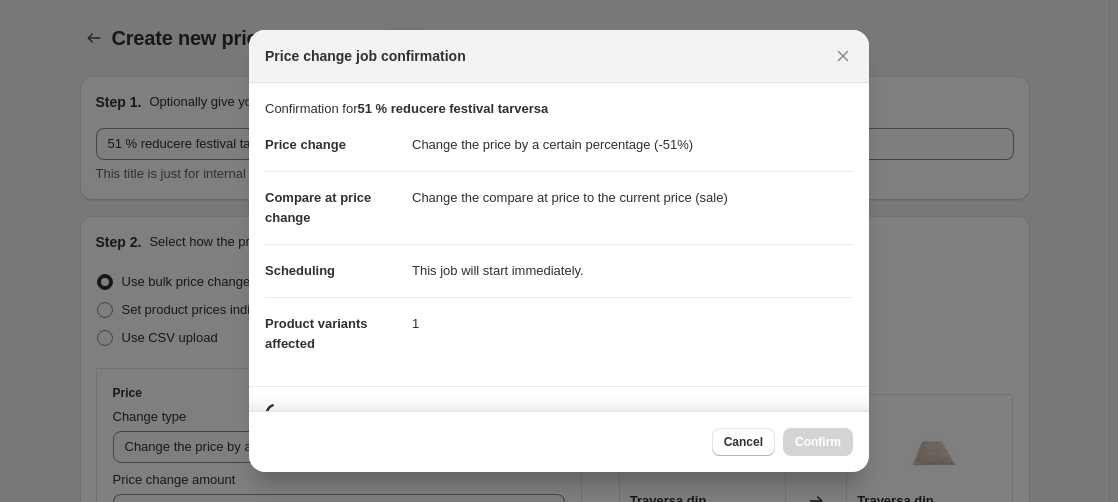 scroll, scrollTop: 0, scrollLeft: 0, axis: both 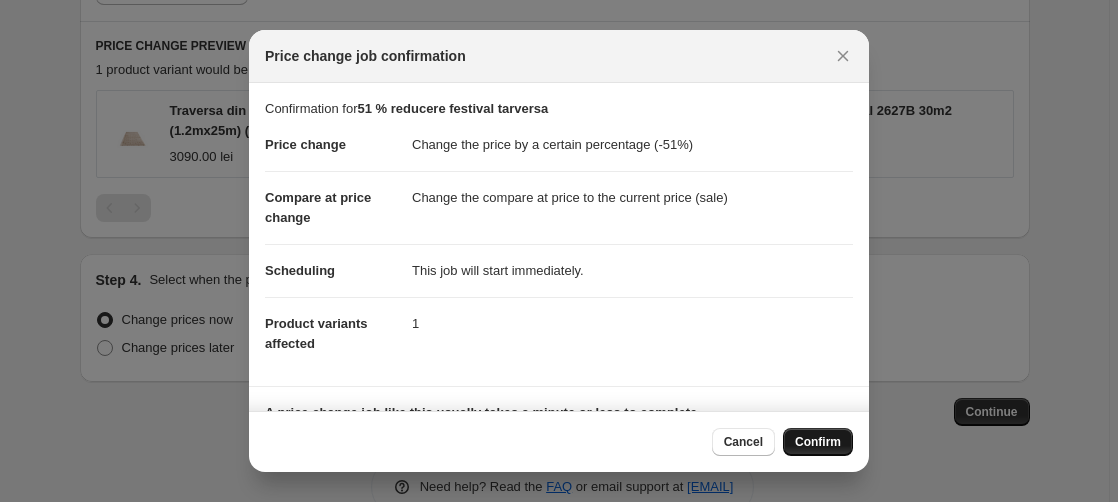 click on "Confirm" at bounding box center [818, 442] 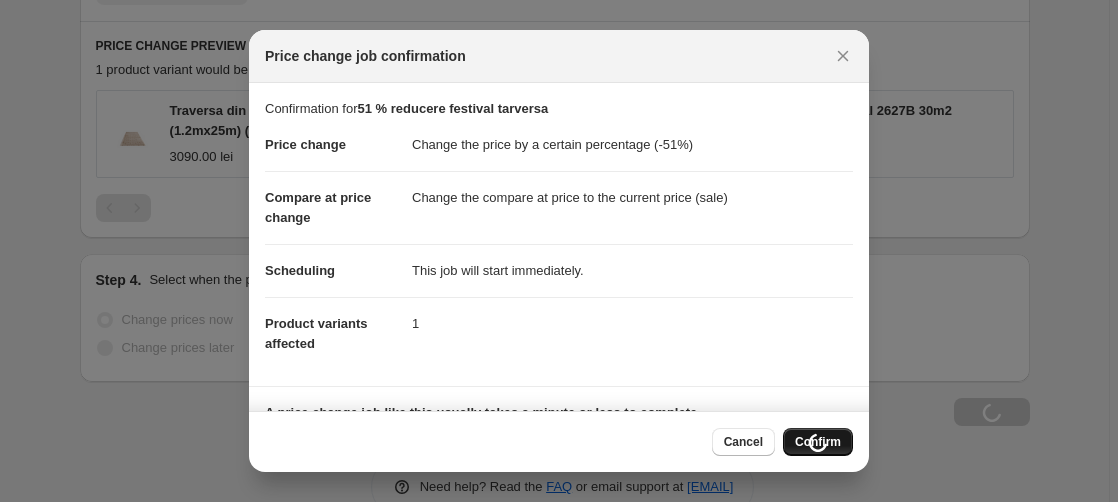 scroll, scrollTop: 1394, scrollLeft: 0, axis: vertical 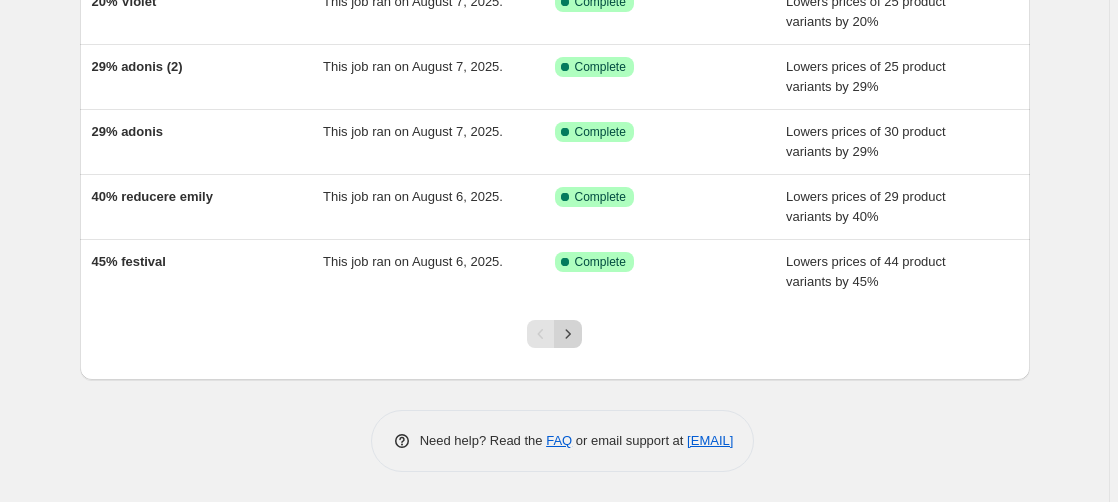 click 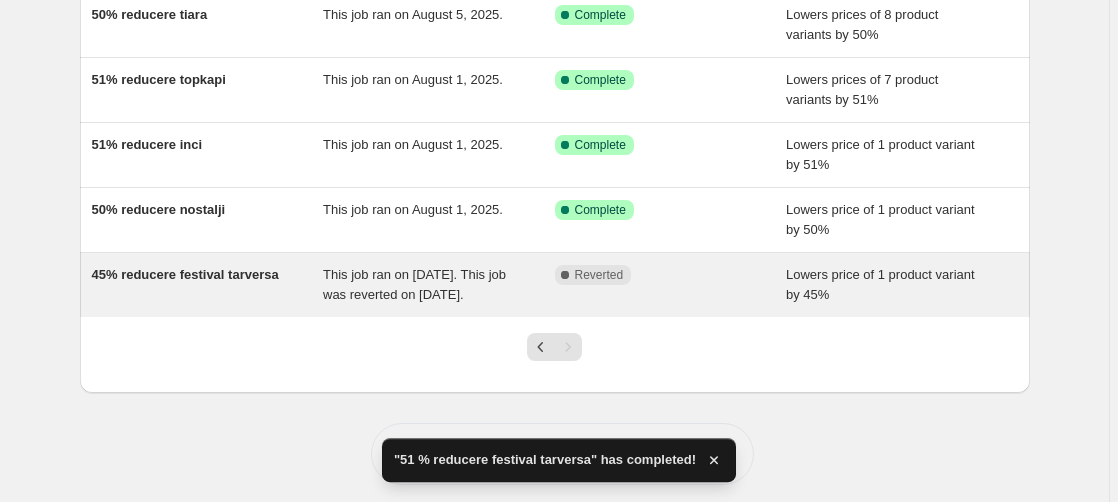 scroll, scrollTop: 333, scrollLeft: 0, axis: vertical 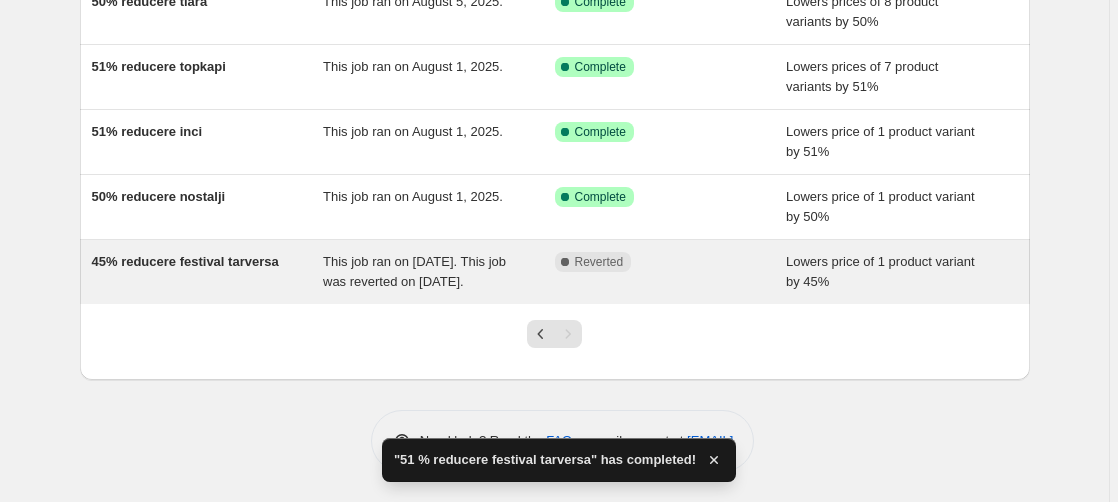 click on "This job ran on July 17, 2024. This job was reverted on April 9, 2025." at bounding box center (414, 271) 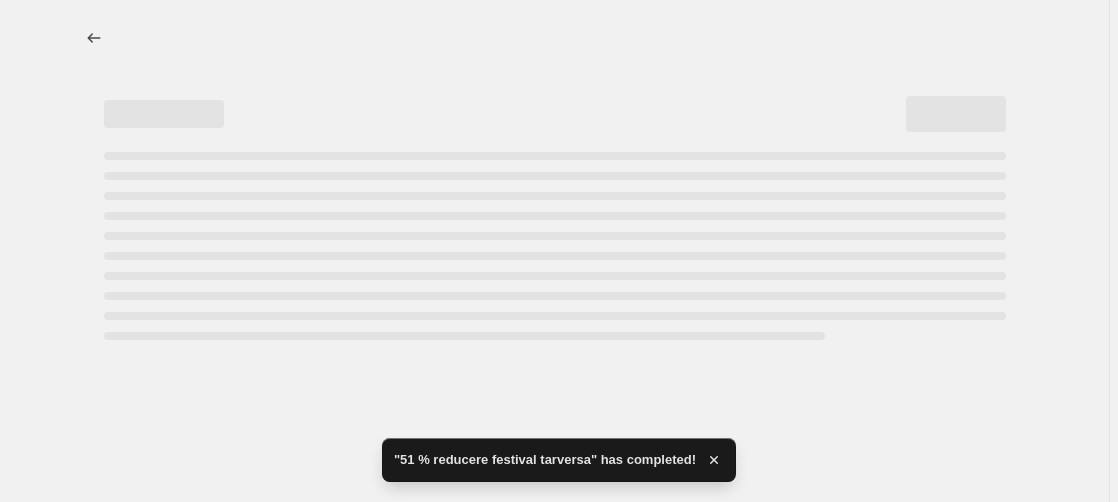 scroll, scrollTop: 0, scrollLeft: 0, axis: both 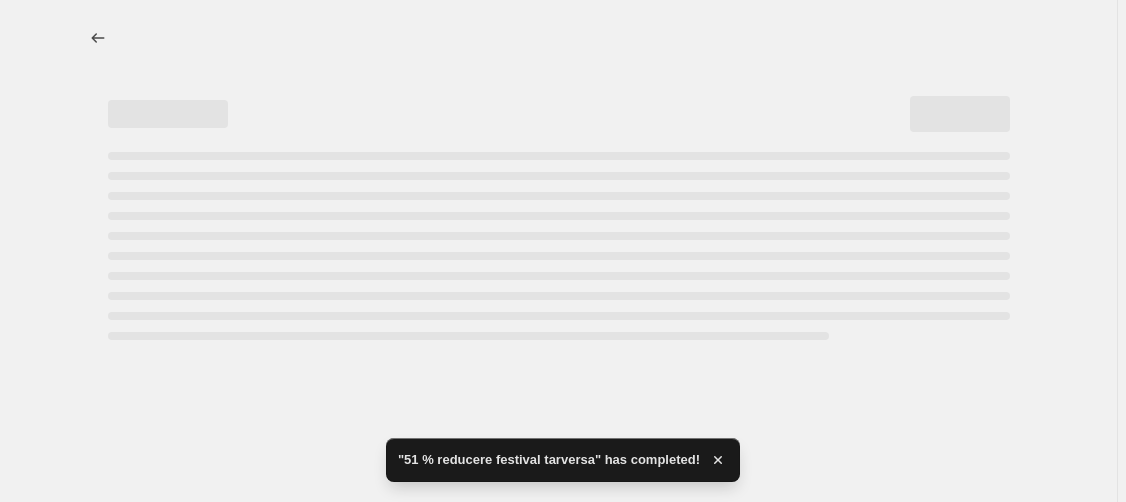 select on "percentage" 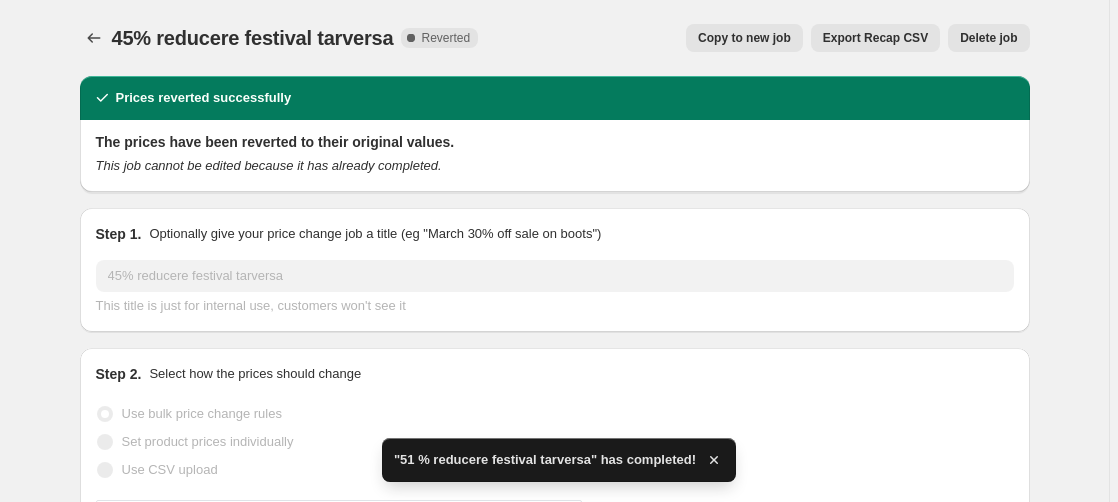 click on "Delete job" at bounding box center (988, 38) 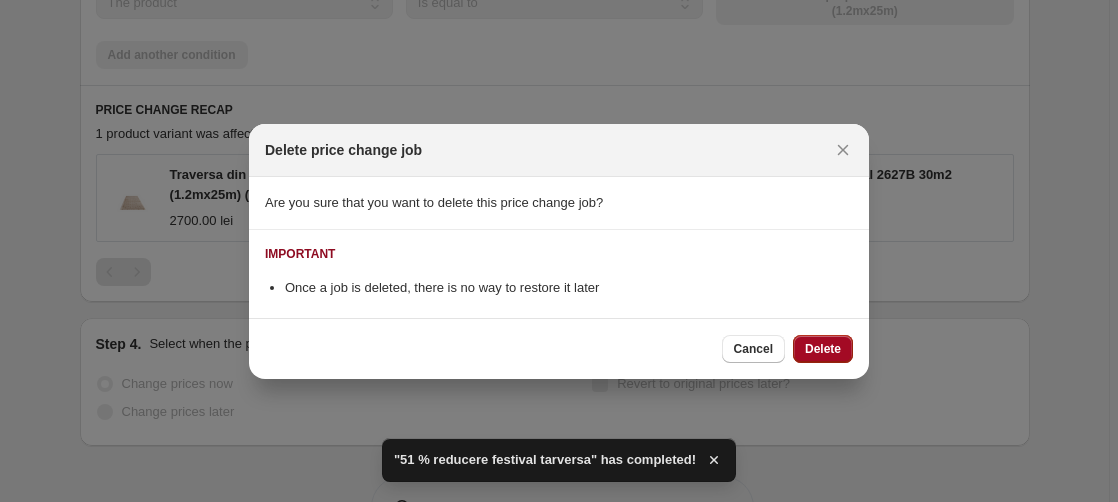 click on "Delete" at bounding box center (823, 349) 